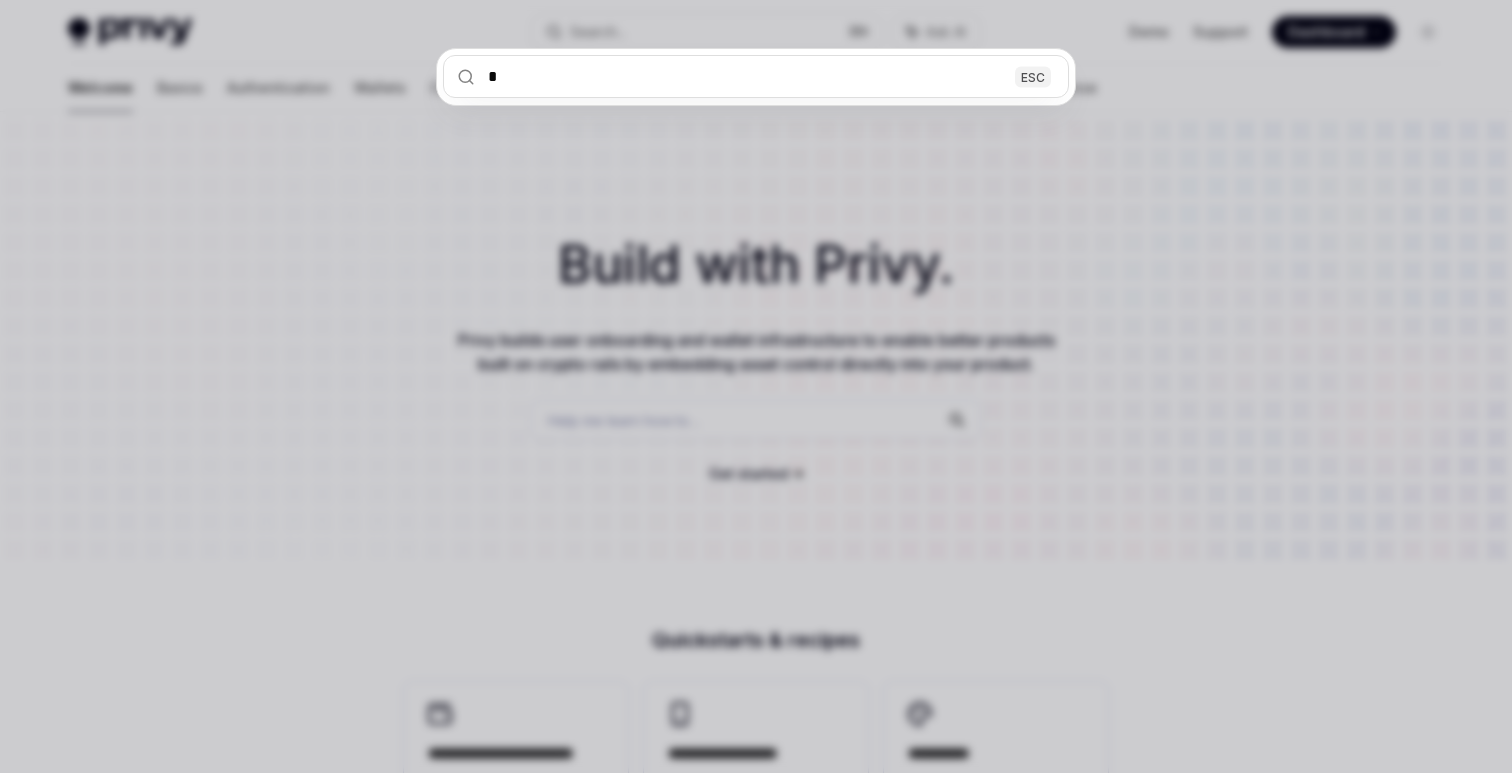 scroll, scrollTop: 0, scrollLeft: 0, axis: both 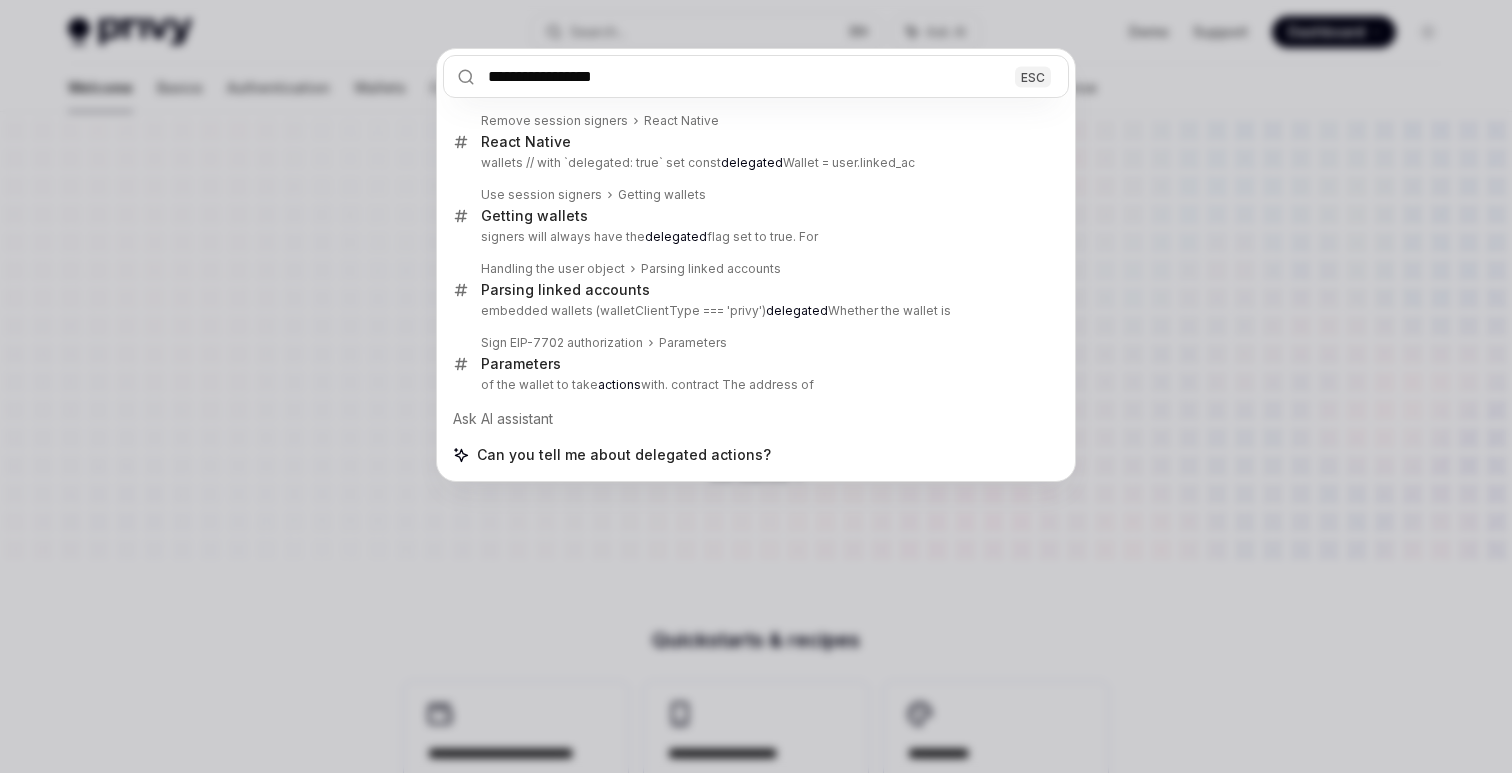 type on "**********" 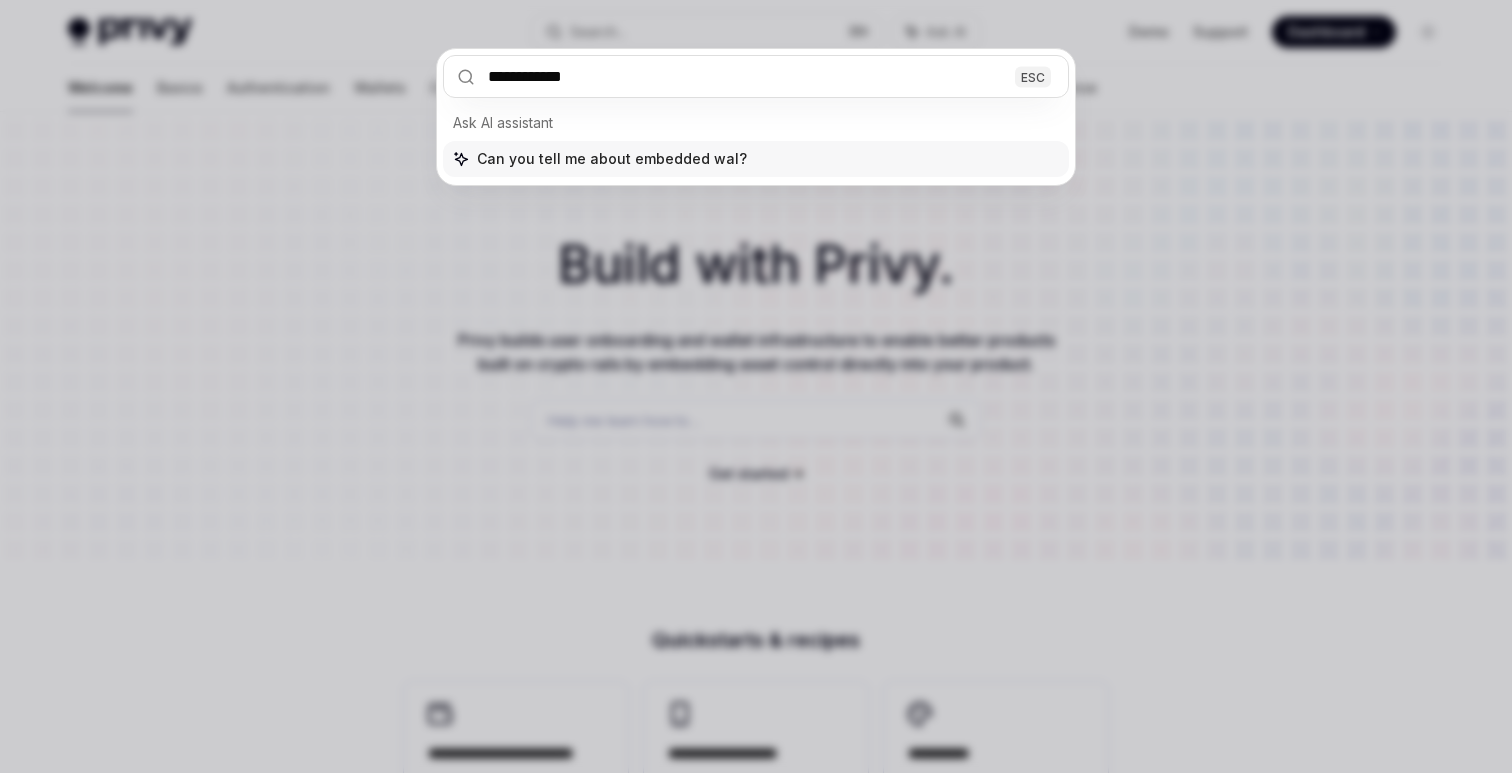type on "**********" 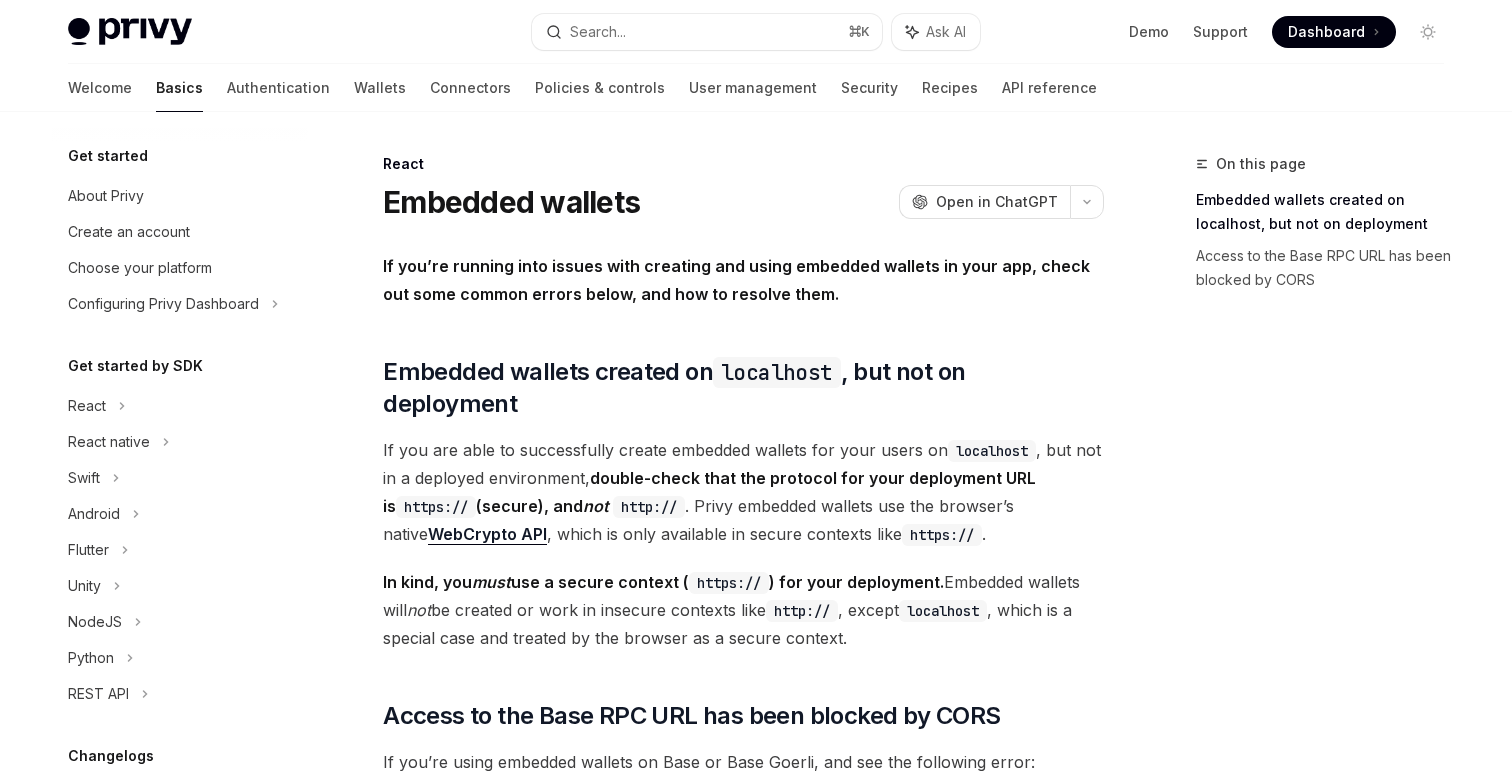 scroll, scrollTop: 112, scrollLeft: 0, axis: vertical 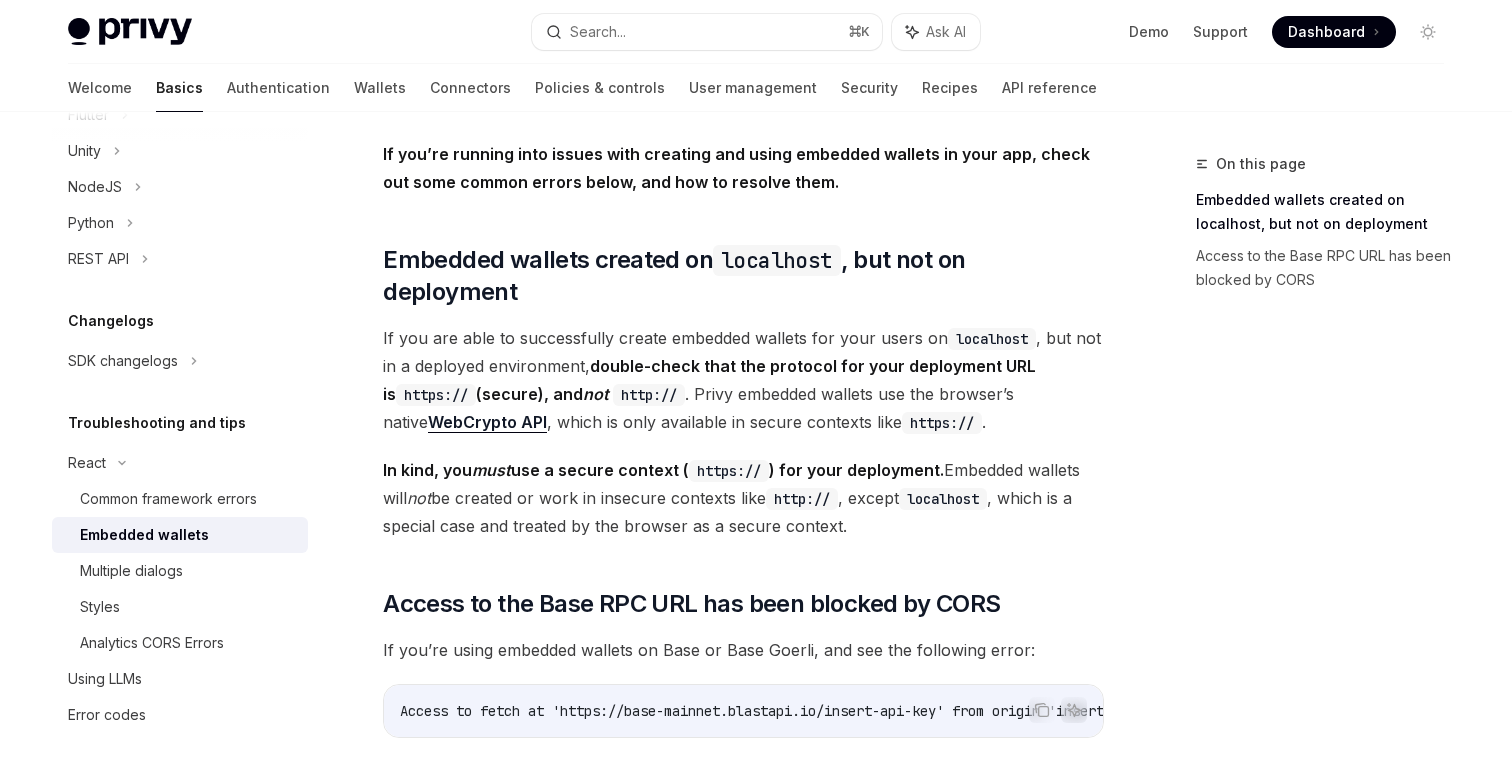 type on "*" 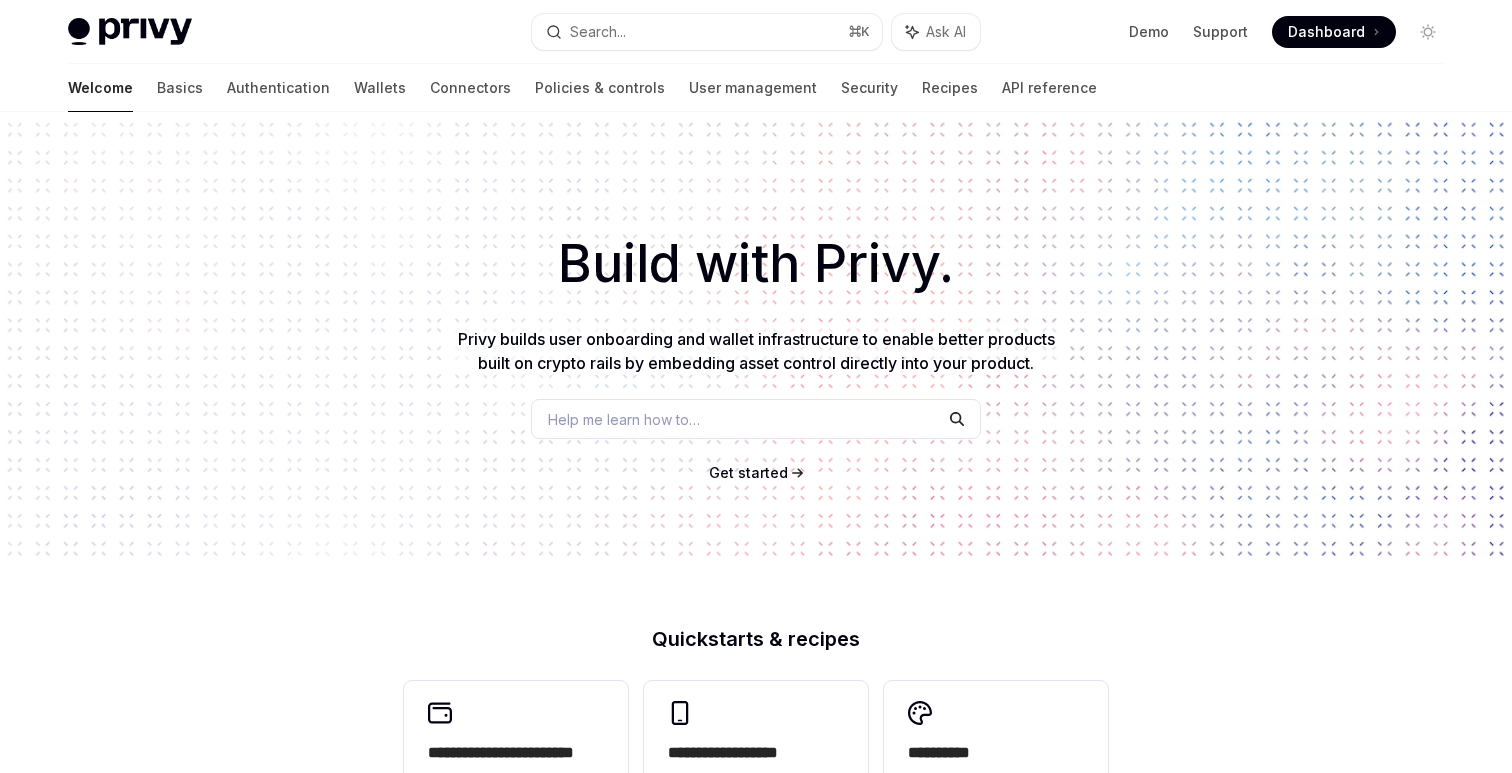 scroll, scrollTop: 0, scrollLeft: 0, axis: both 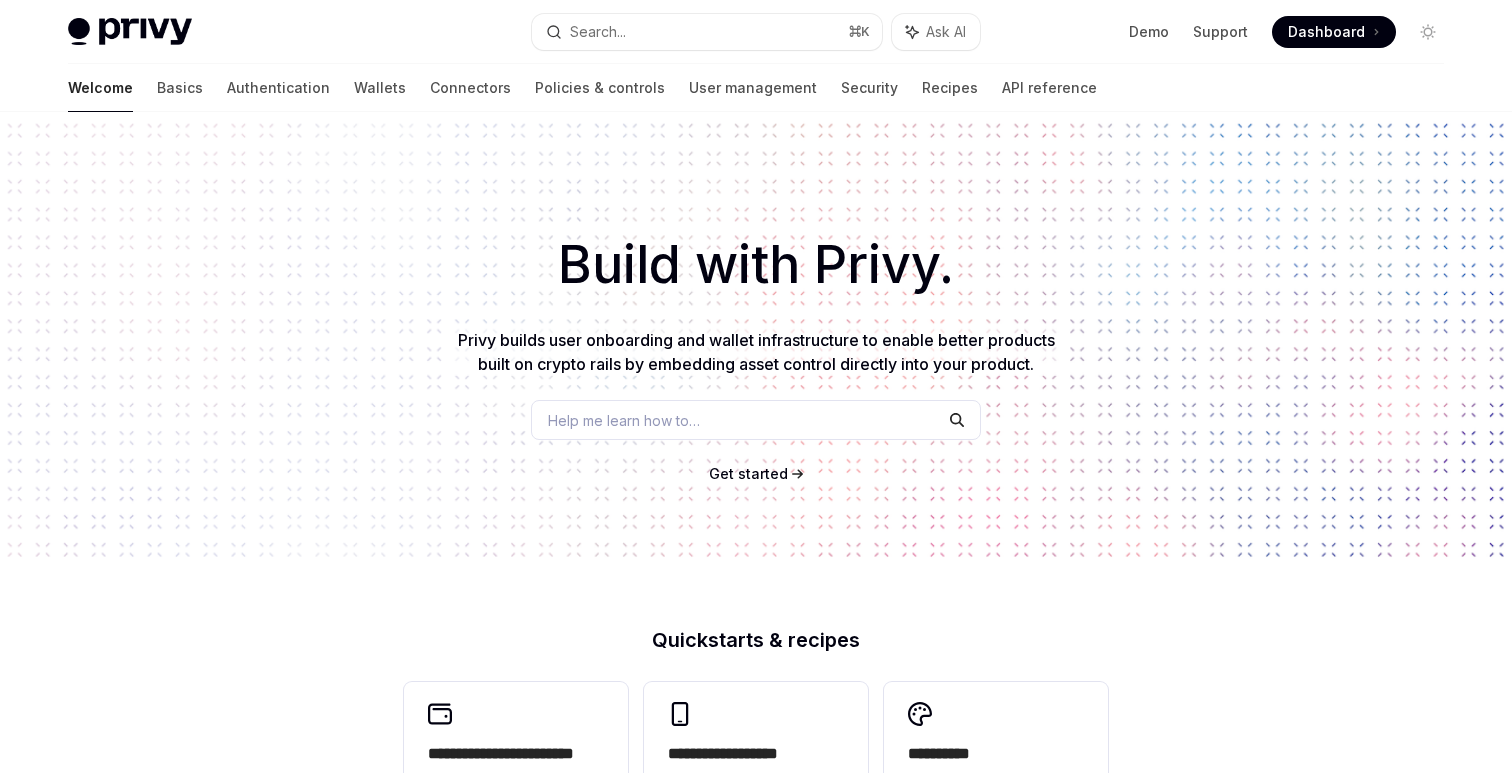 click on "Help me learn how to…" at bounding box center (756, 420) 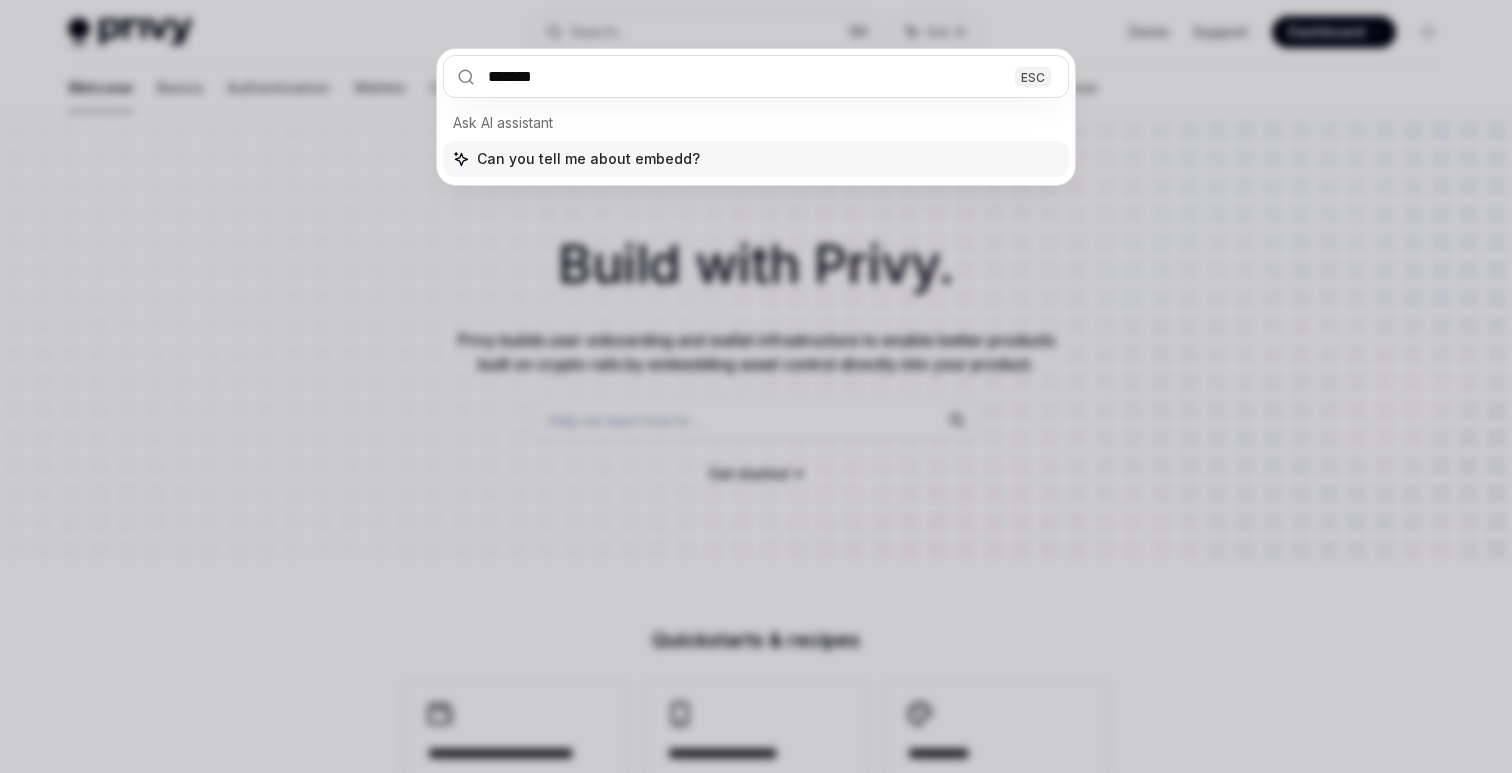 type on "********" 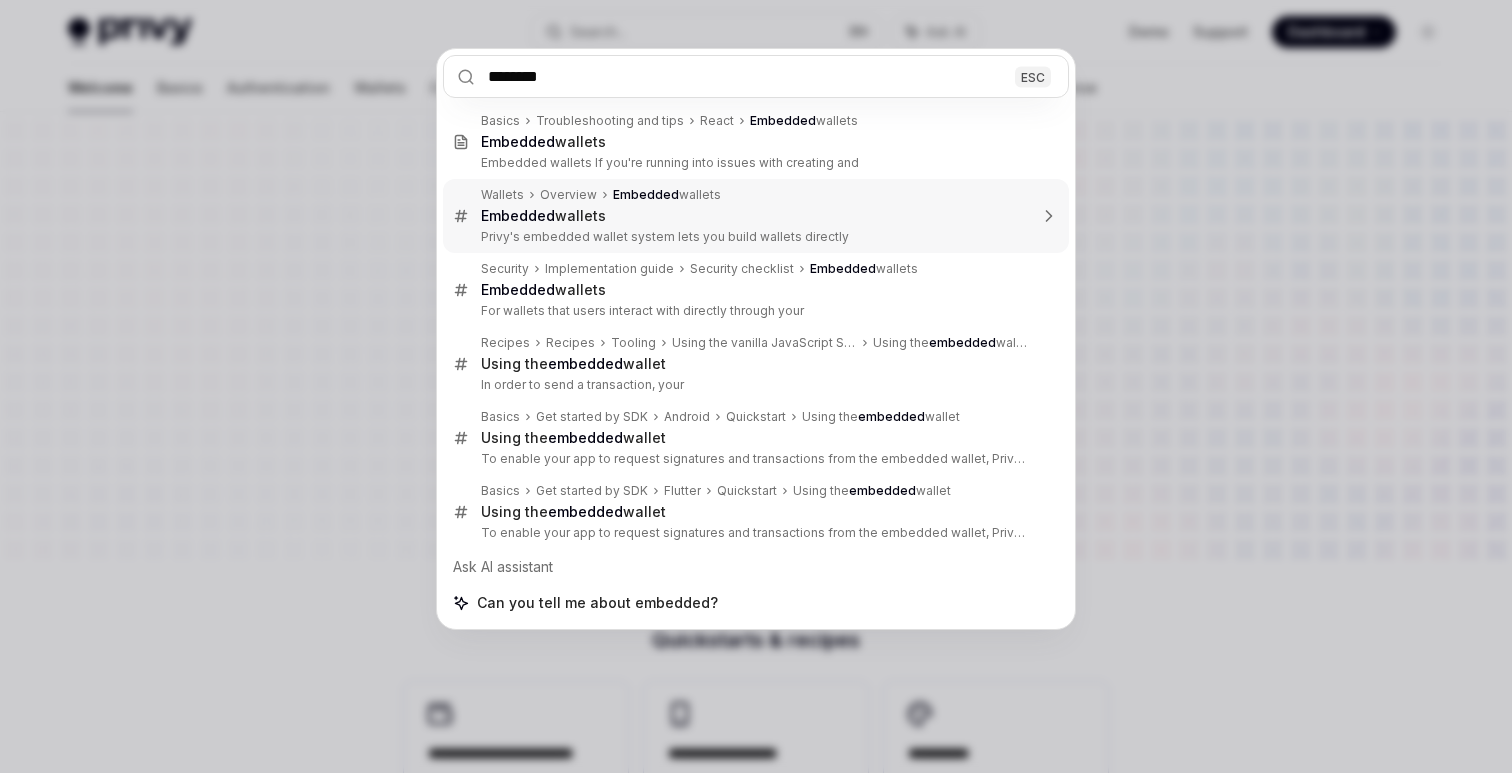 type 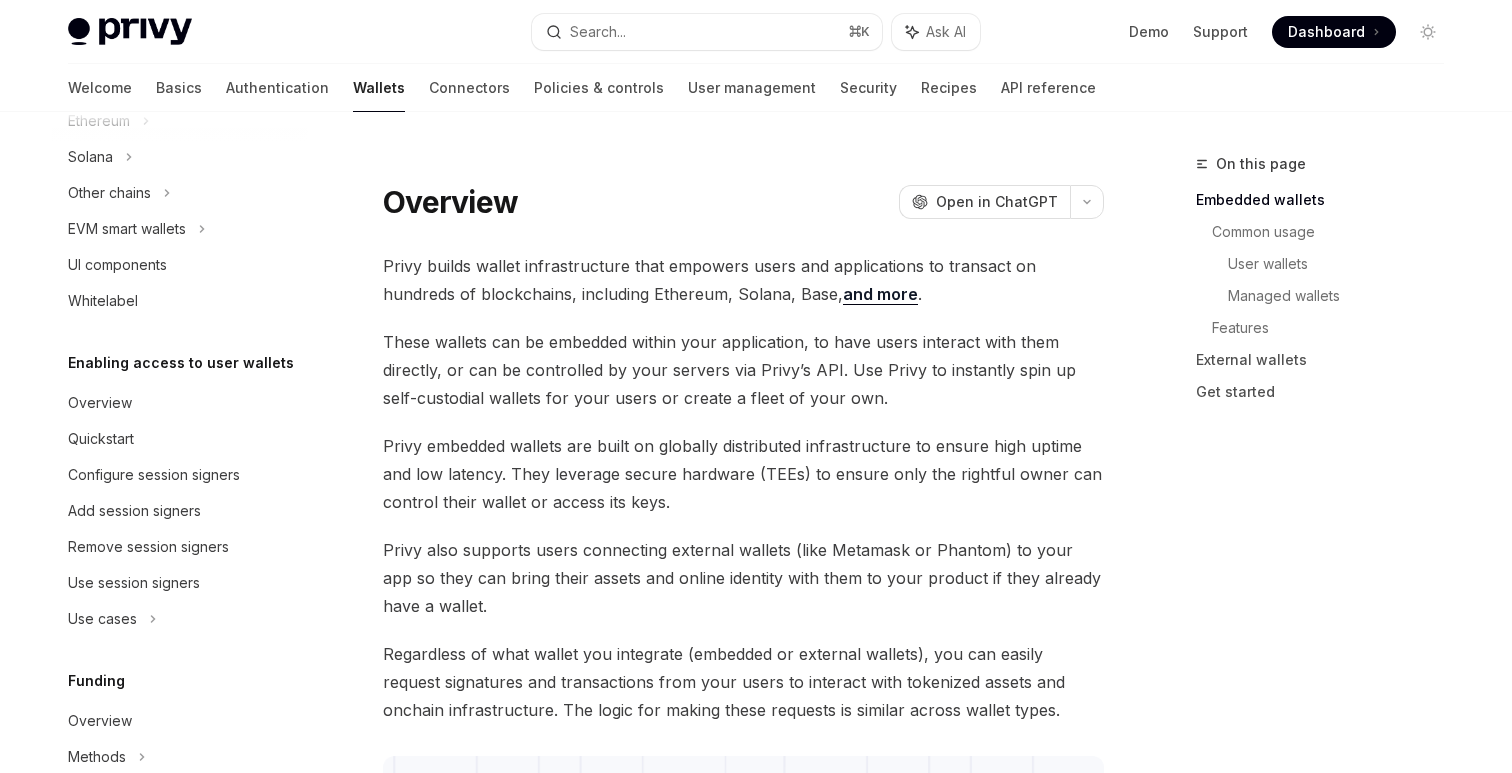 scroll, scrollTop: 652, scrollLeft: 0, axis: vertical 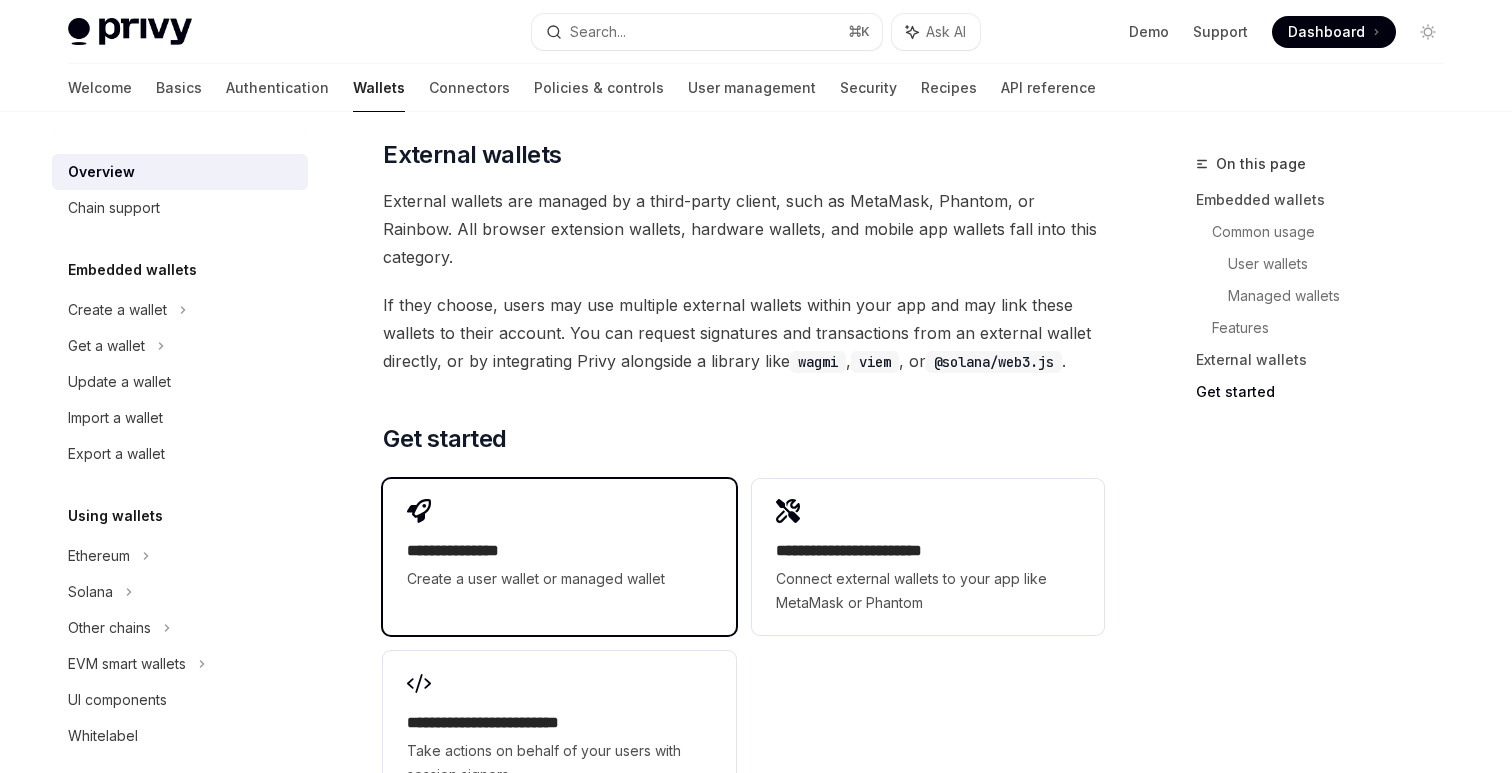 click on "**********" at bounding box center [559, 545] 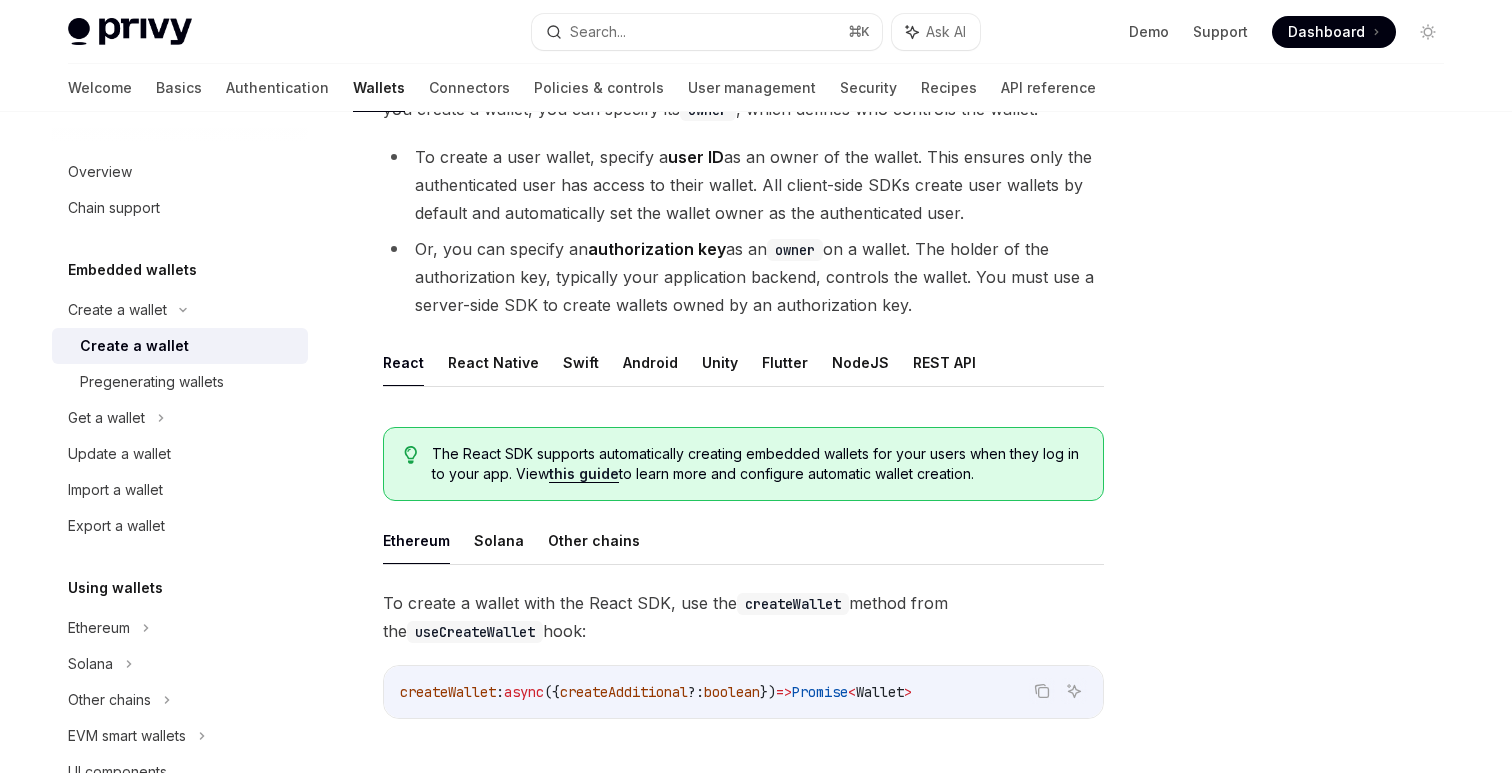 scroll, scrollTop: 383, scrollLeft: 0, axis: vertical 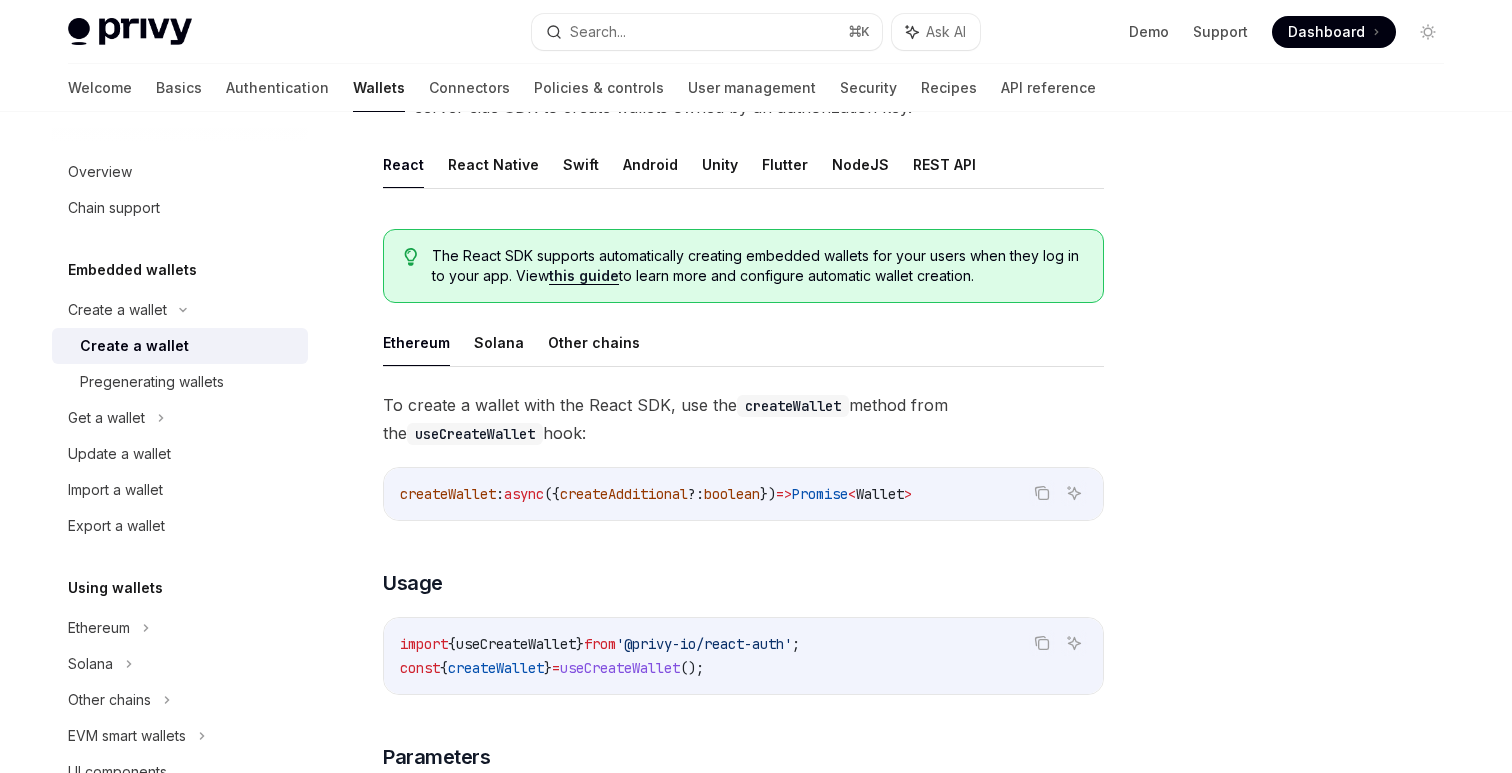 click on "this guide" at bounding box center [584, 276] 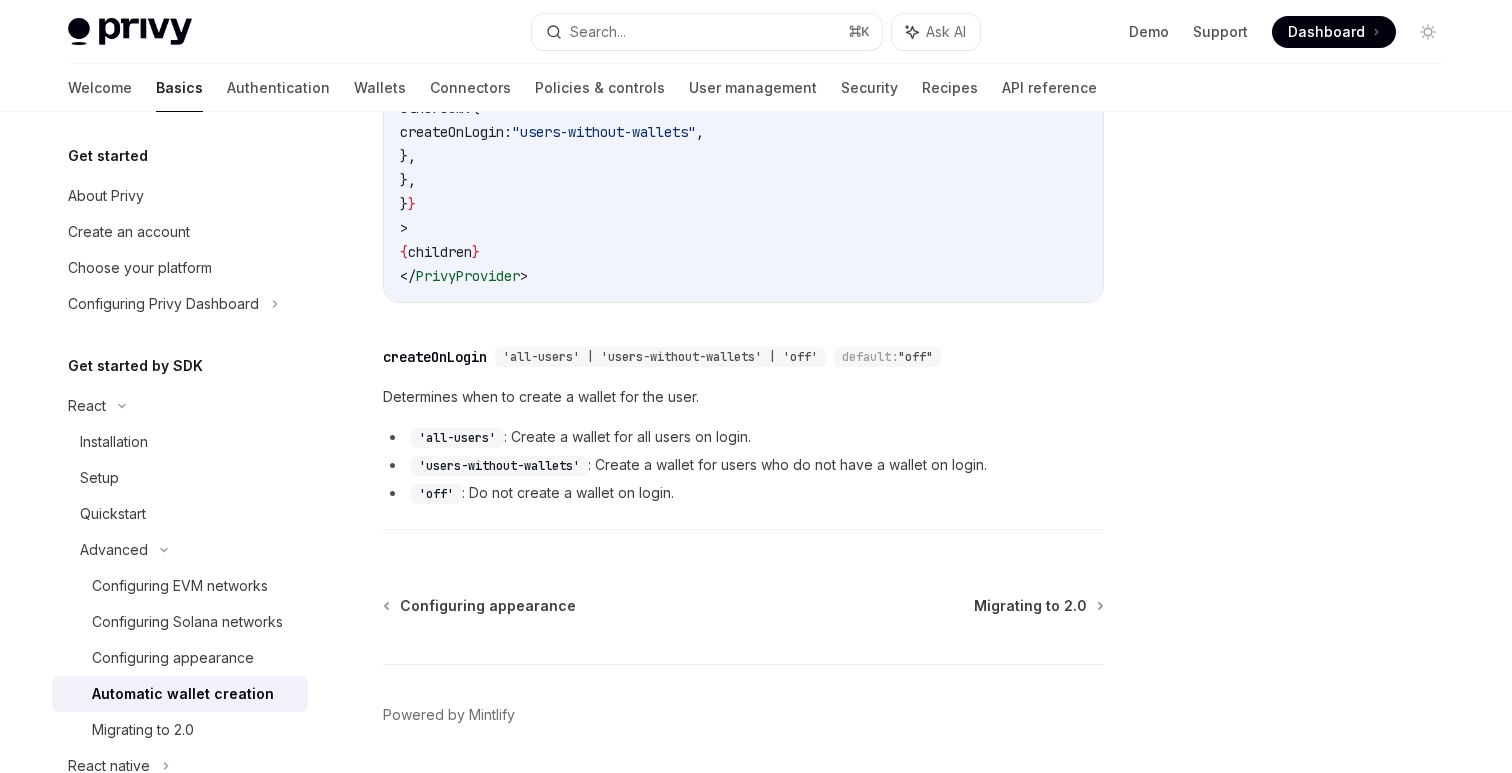 scroll, scrollTop: 775, scrollLeft: 0, axis: vertical 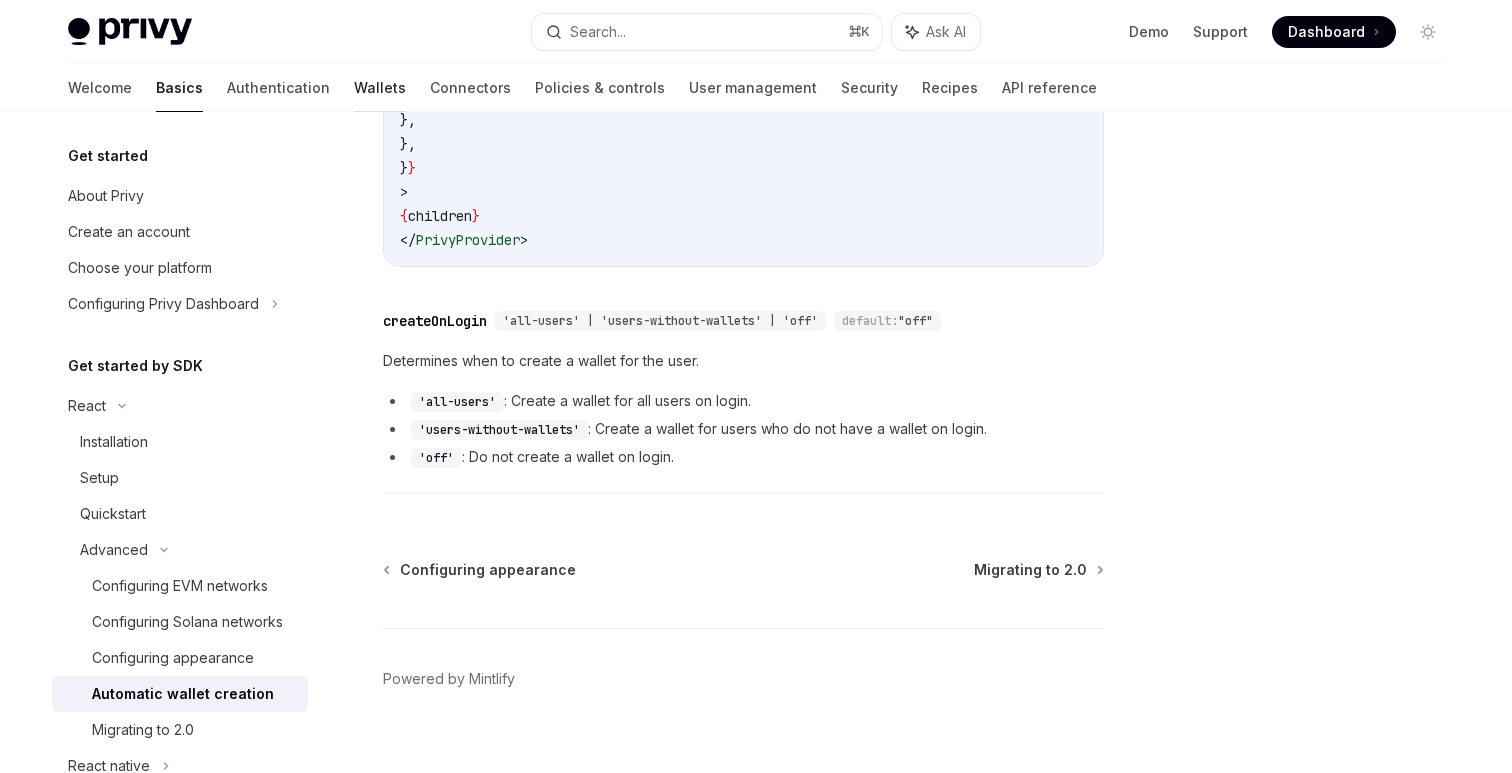 click on "Wallets" at bounding box center (380, 88) 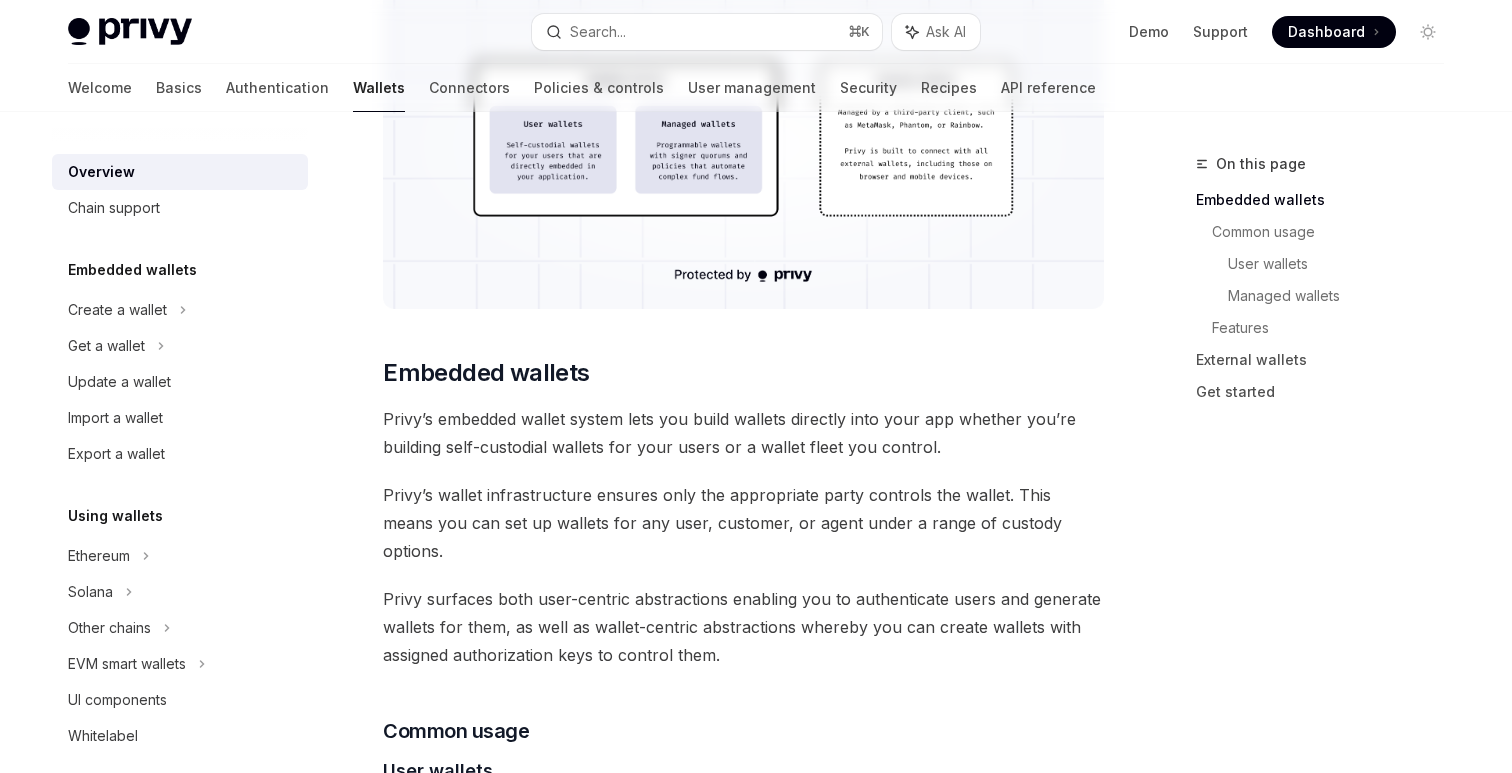 scroll, scrollTop: 0, scrollLeft: 0, axis: both 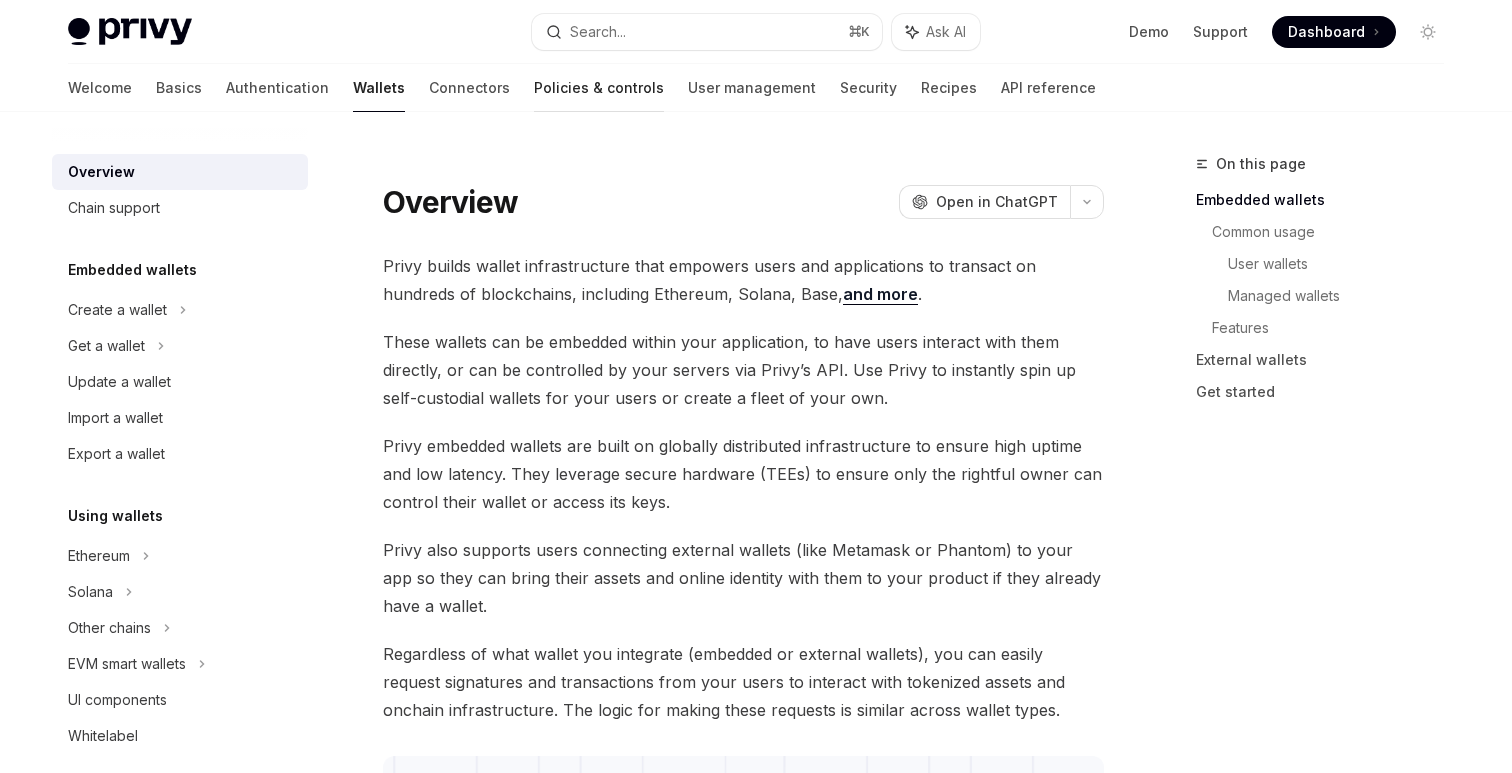 click on "Policies & controls" at bounding box center [599, 88] 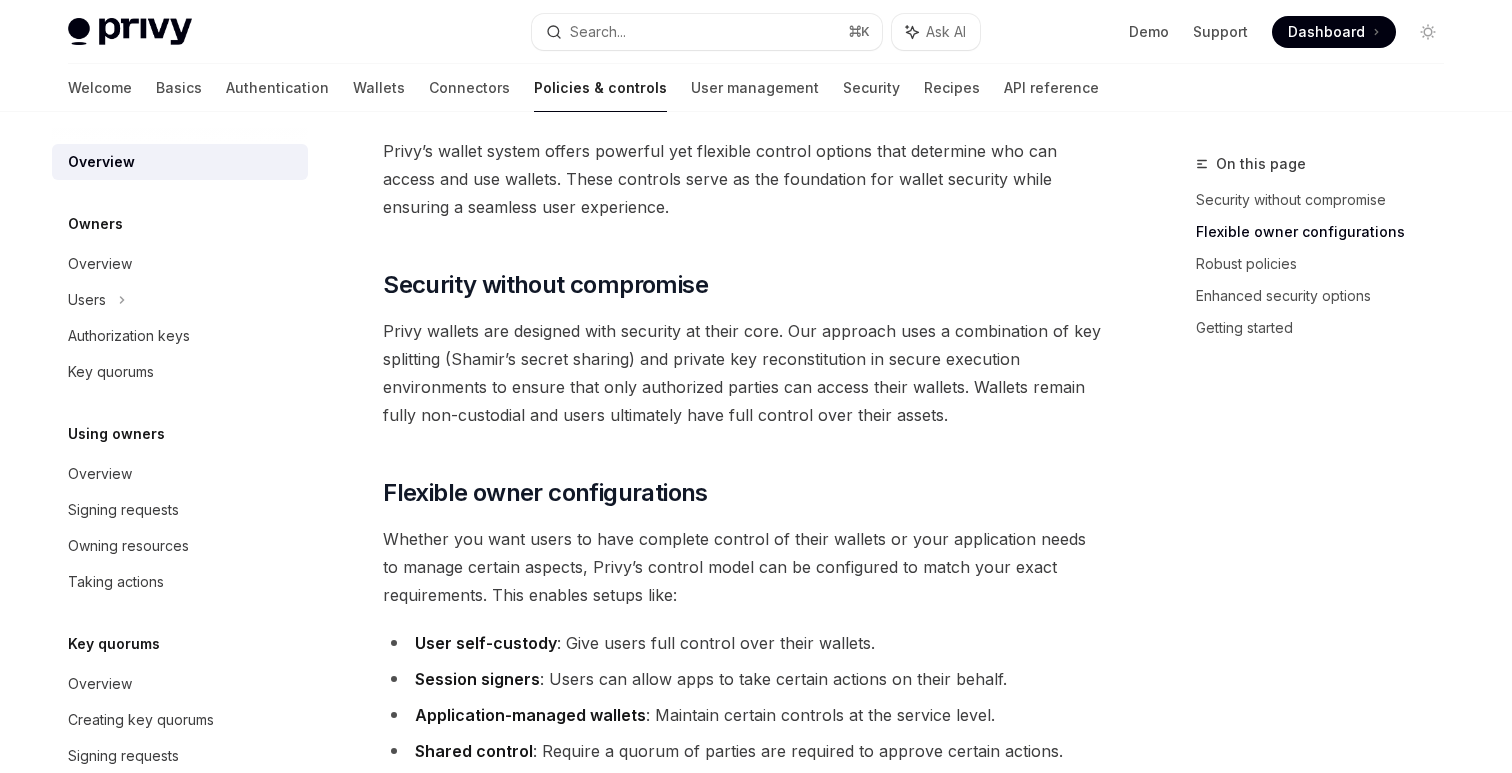 scroll, scrollTop: 0, scrollLeft: 0, axis: both 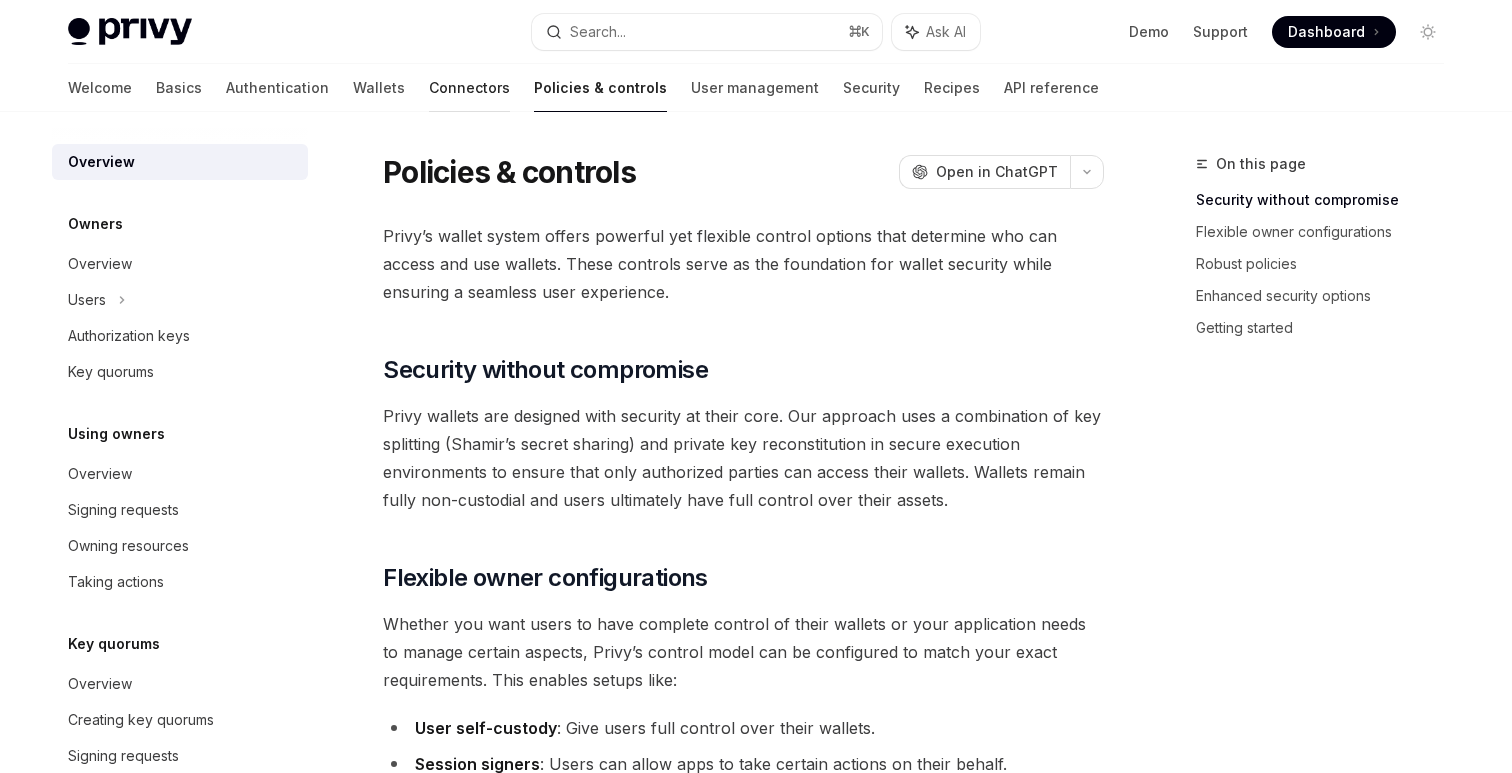 click on "Connectors" at bounding box center (469, 88) 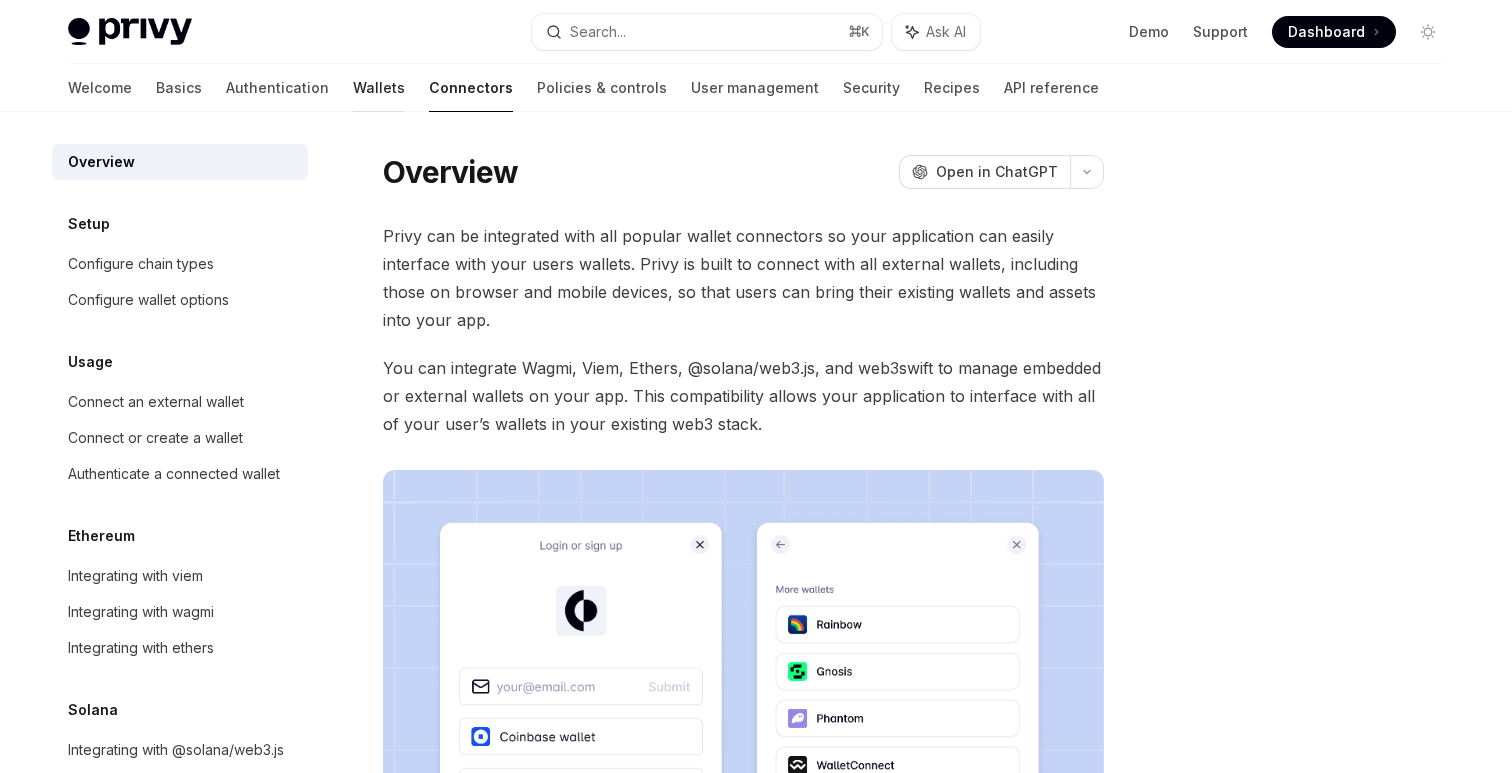 click on "Wallets" at bounding box center [379, 88] 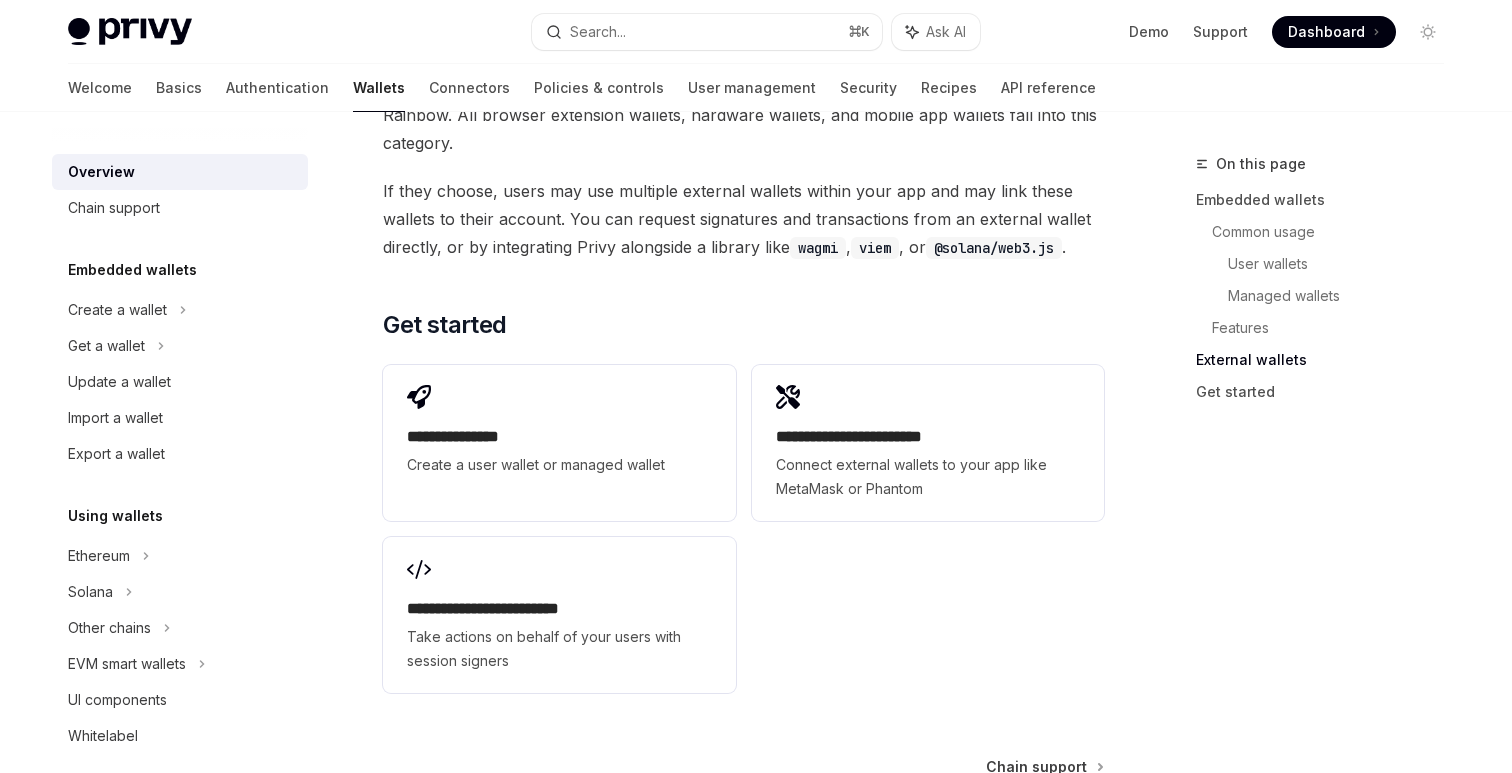 scroll, scrollTop: 3208, scrollLeft: 0, axis: vertical 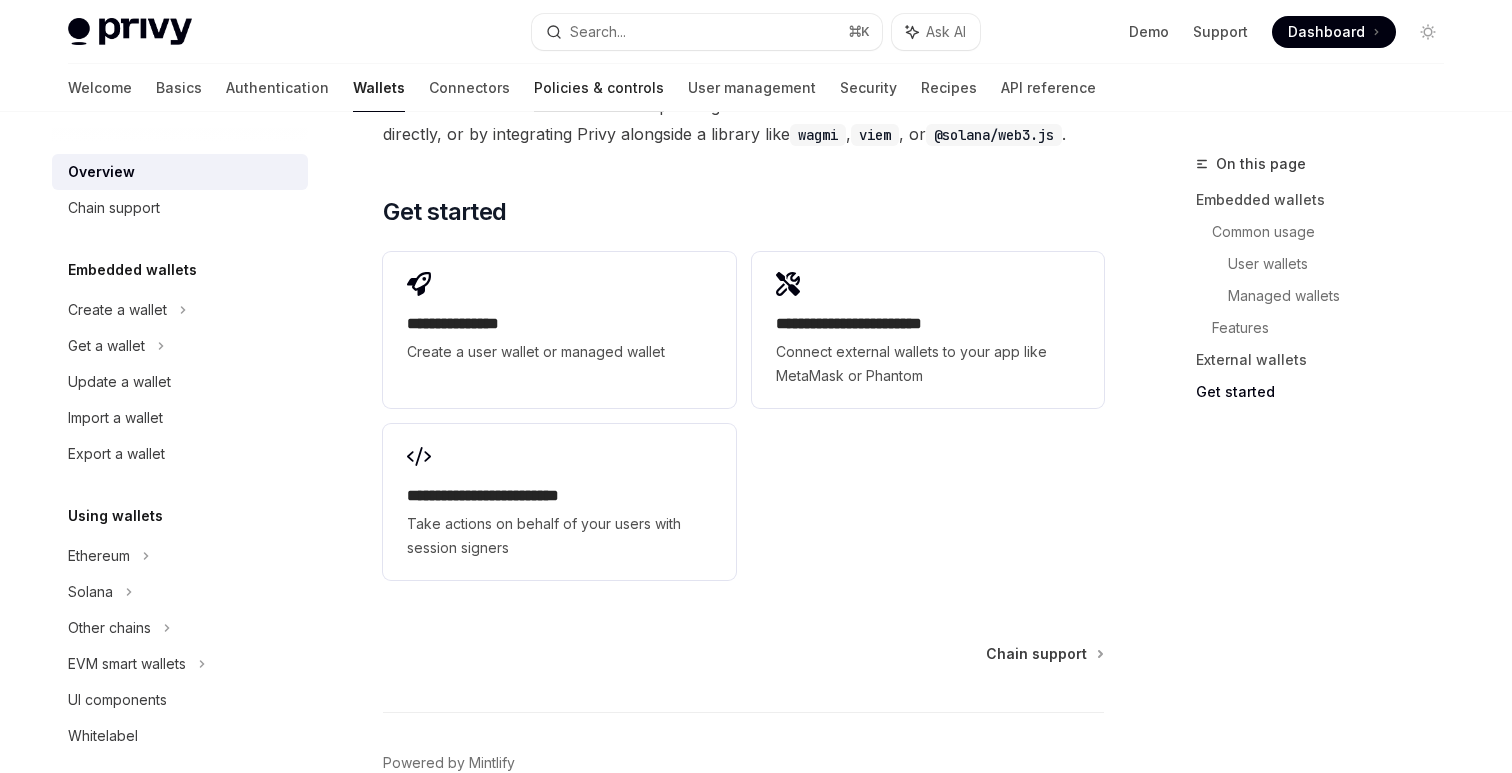 click on "Policies & controls" at bounding box center [599, 88] 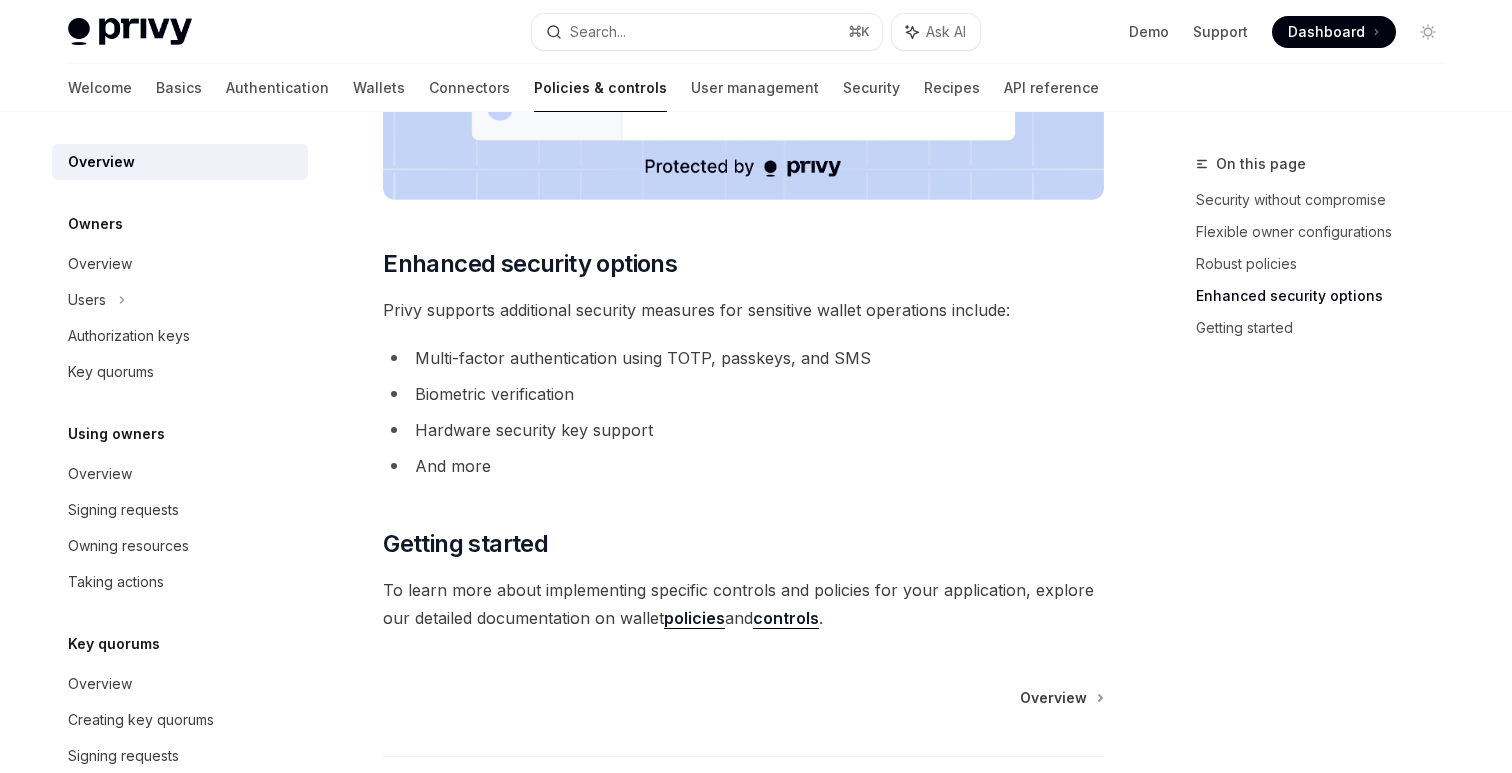 scroll, scrollTop: 1765, scrollLeft: 0, axis: vertical 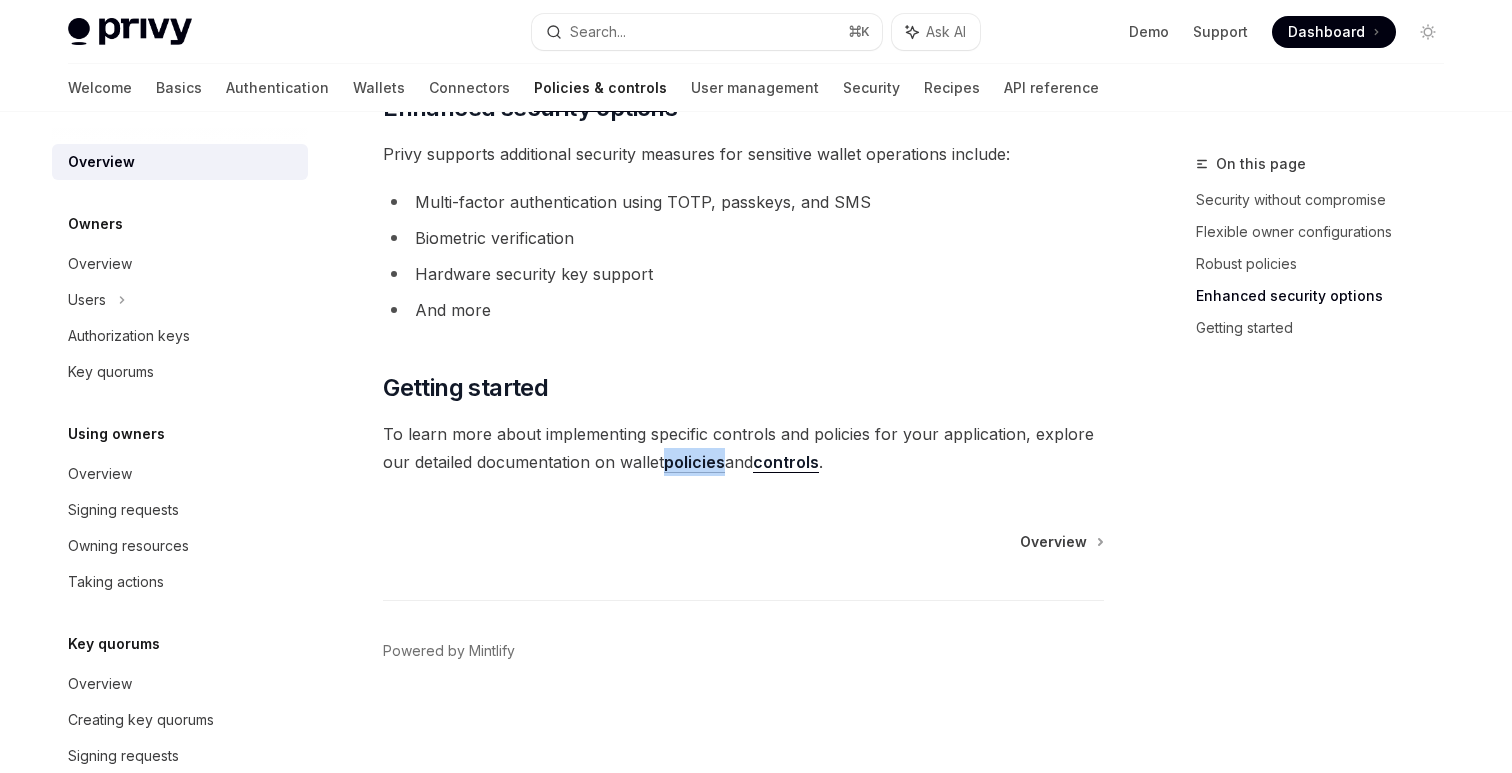 click on "controls" at bounding box center (786, 462) 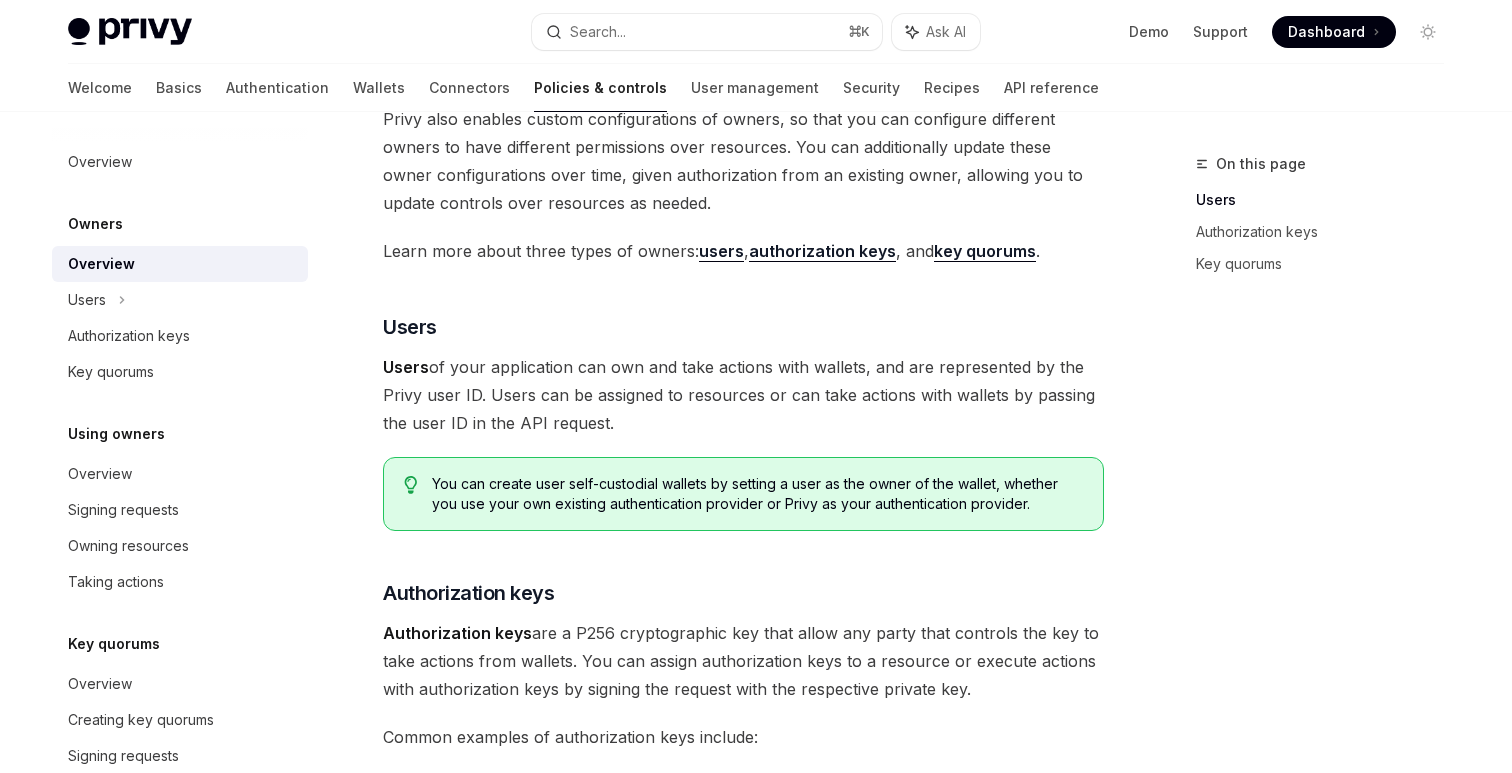 scroll, scrollTop: 0, scrollLeft: 0, axis: both 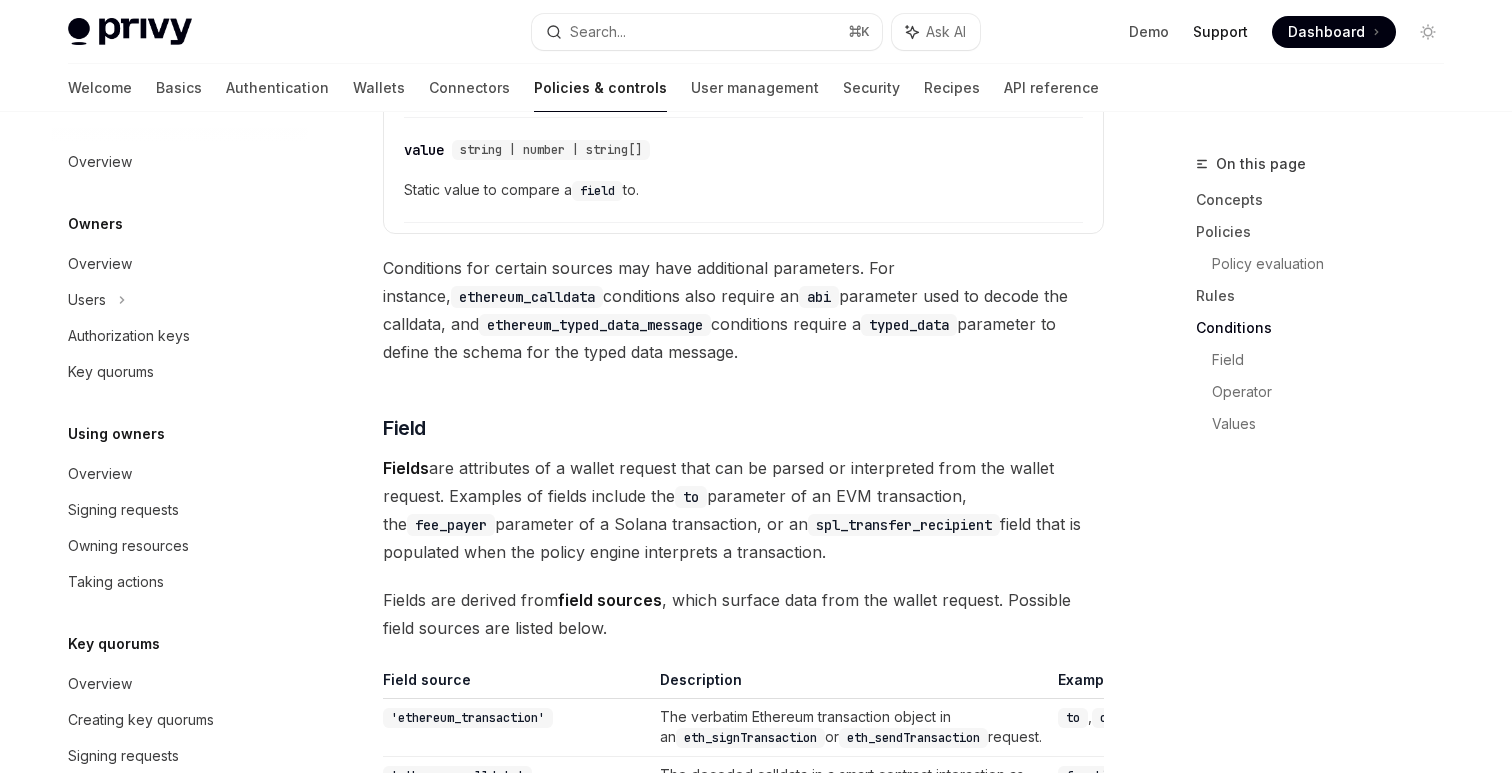 click on "Support" at bounding box center [1220, 32] 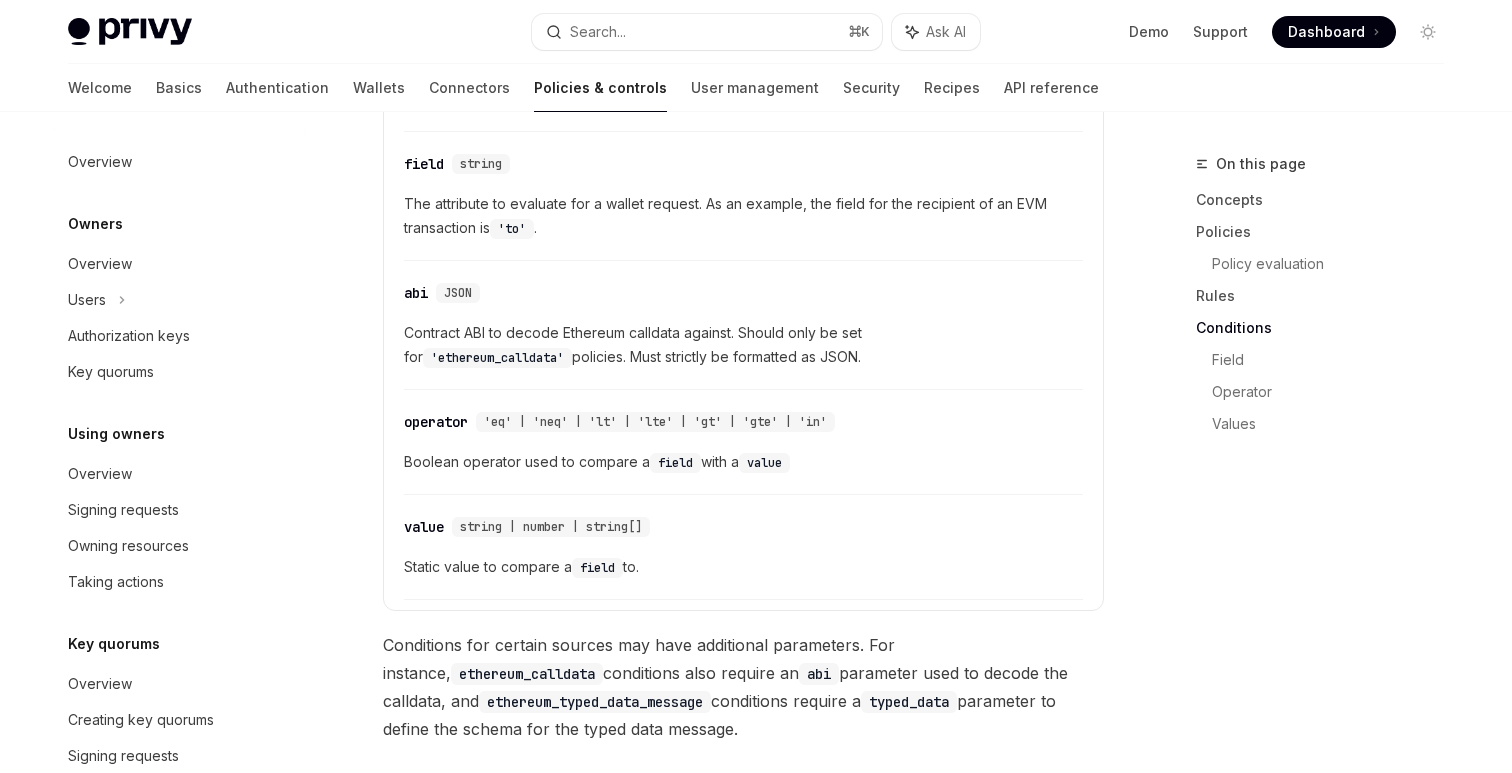 scroll, scrollTop: 4162, scrollLeft: 0, axis: vertical 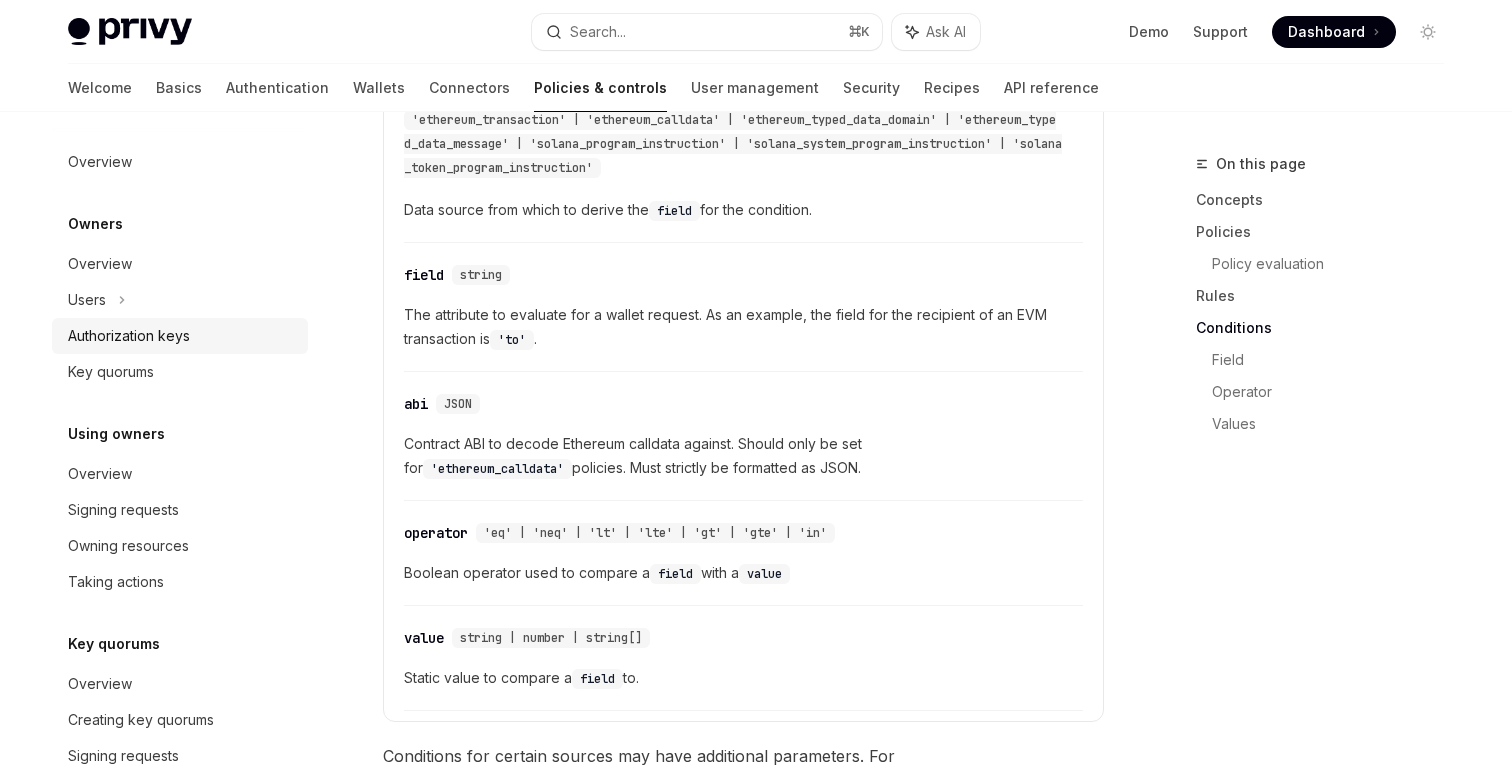 click on "Authorization keys" at bounding box center [180, 336] 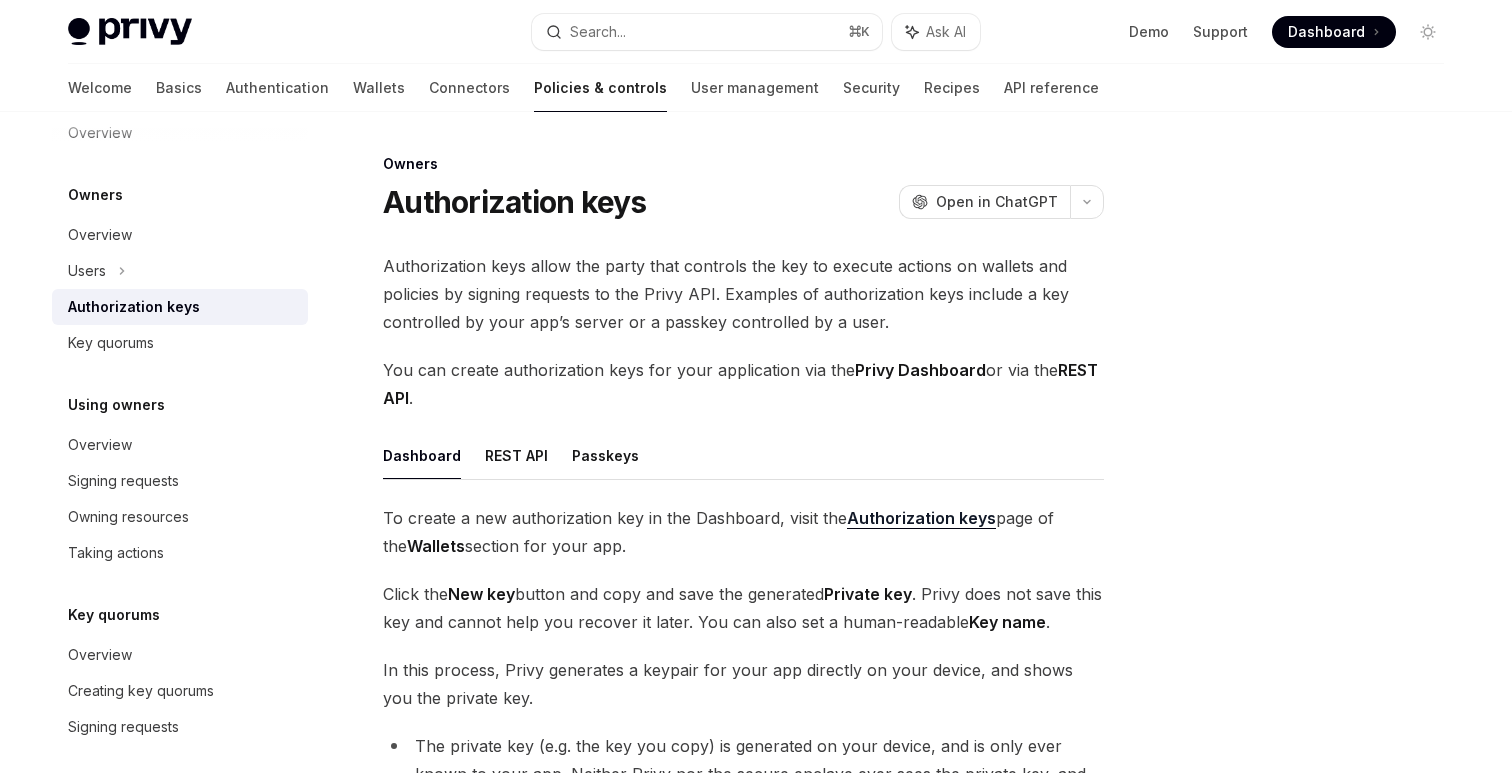 scroll, scrollTop: 0, scrollLeft: 0, axis: both 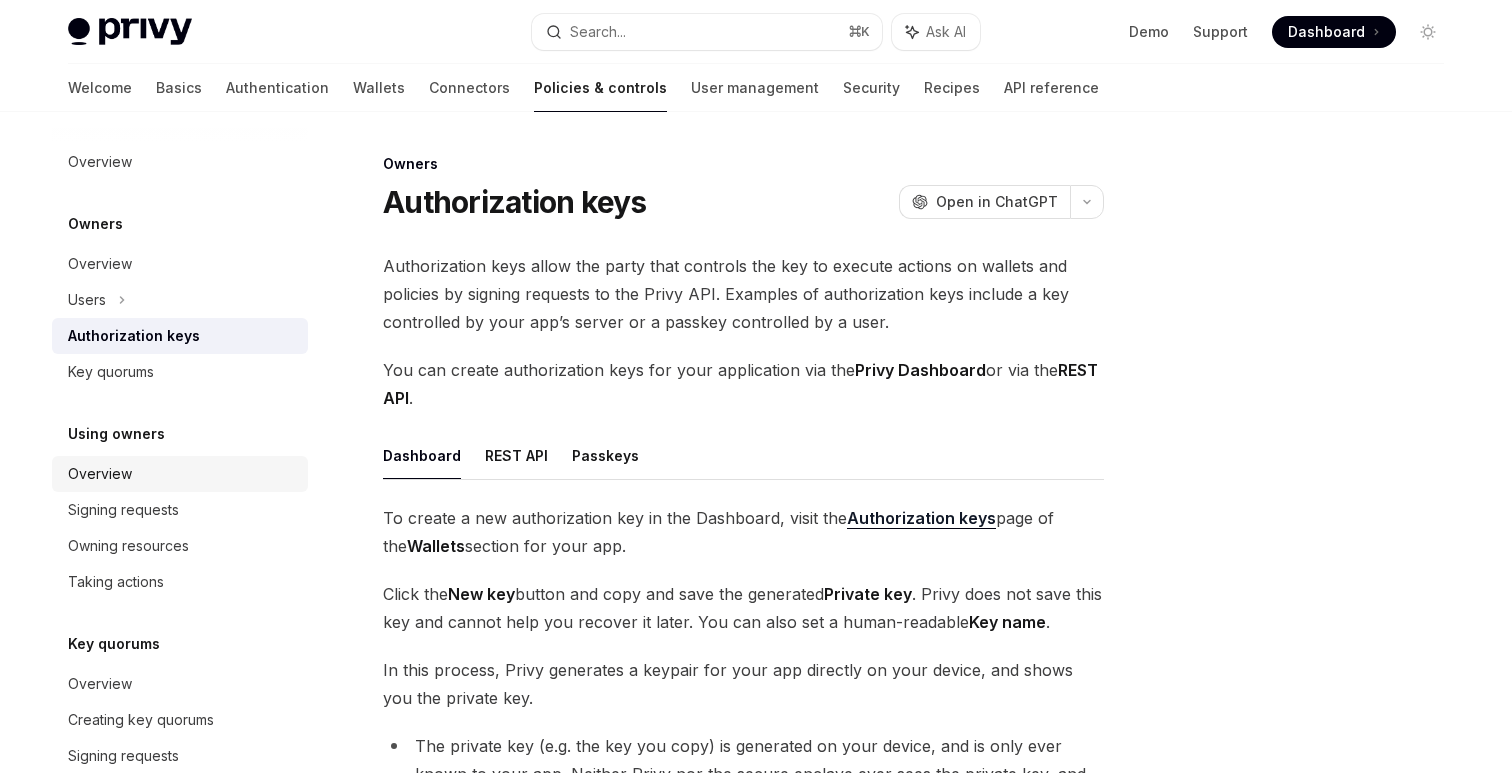 click on "Overview" at bounding box center [182, 474] 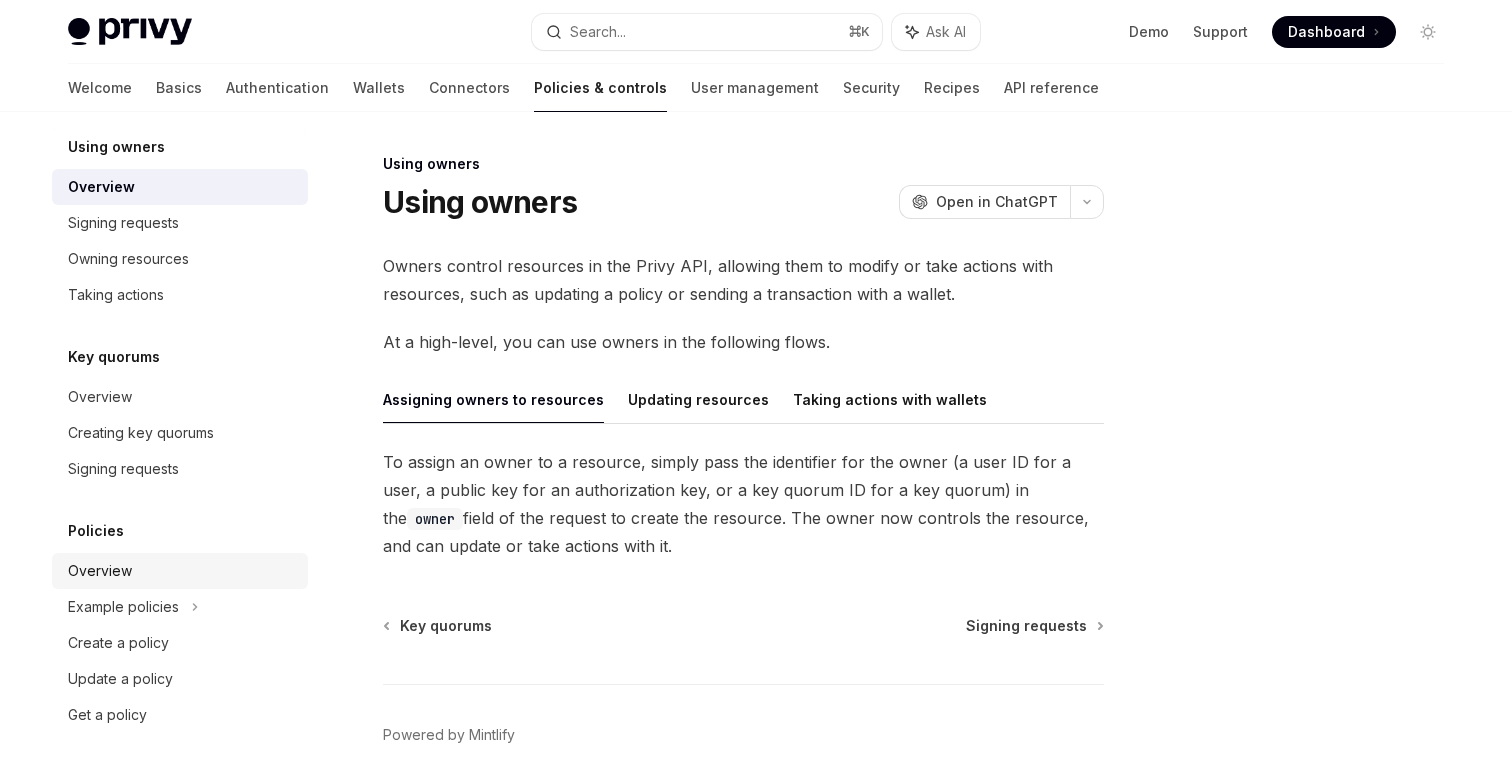 scroll, scrollTop: 0, scrollLeft: 0, axis: both 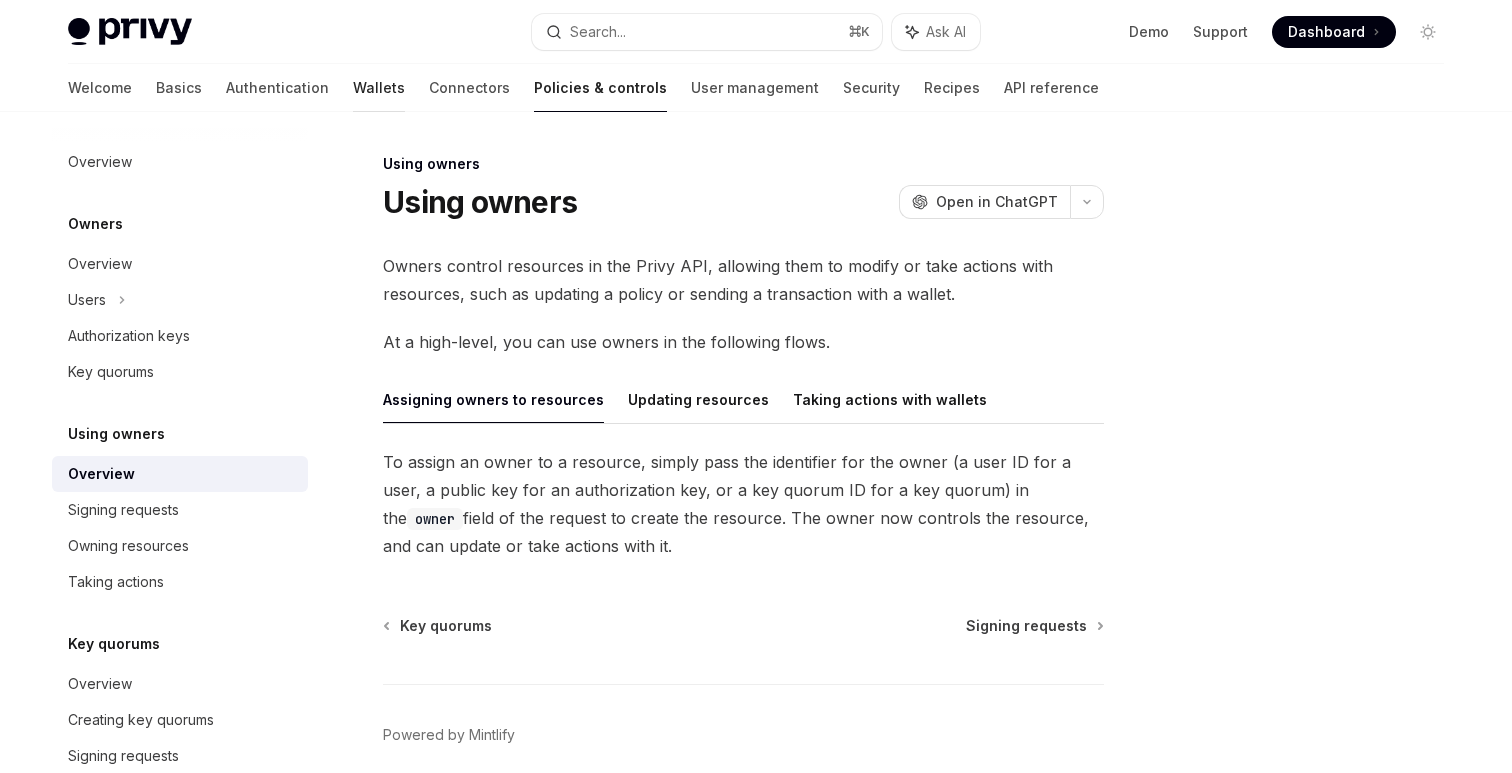 click on "Wallets" at bounding box center (379, 88) 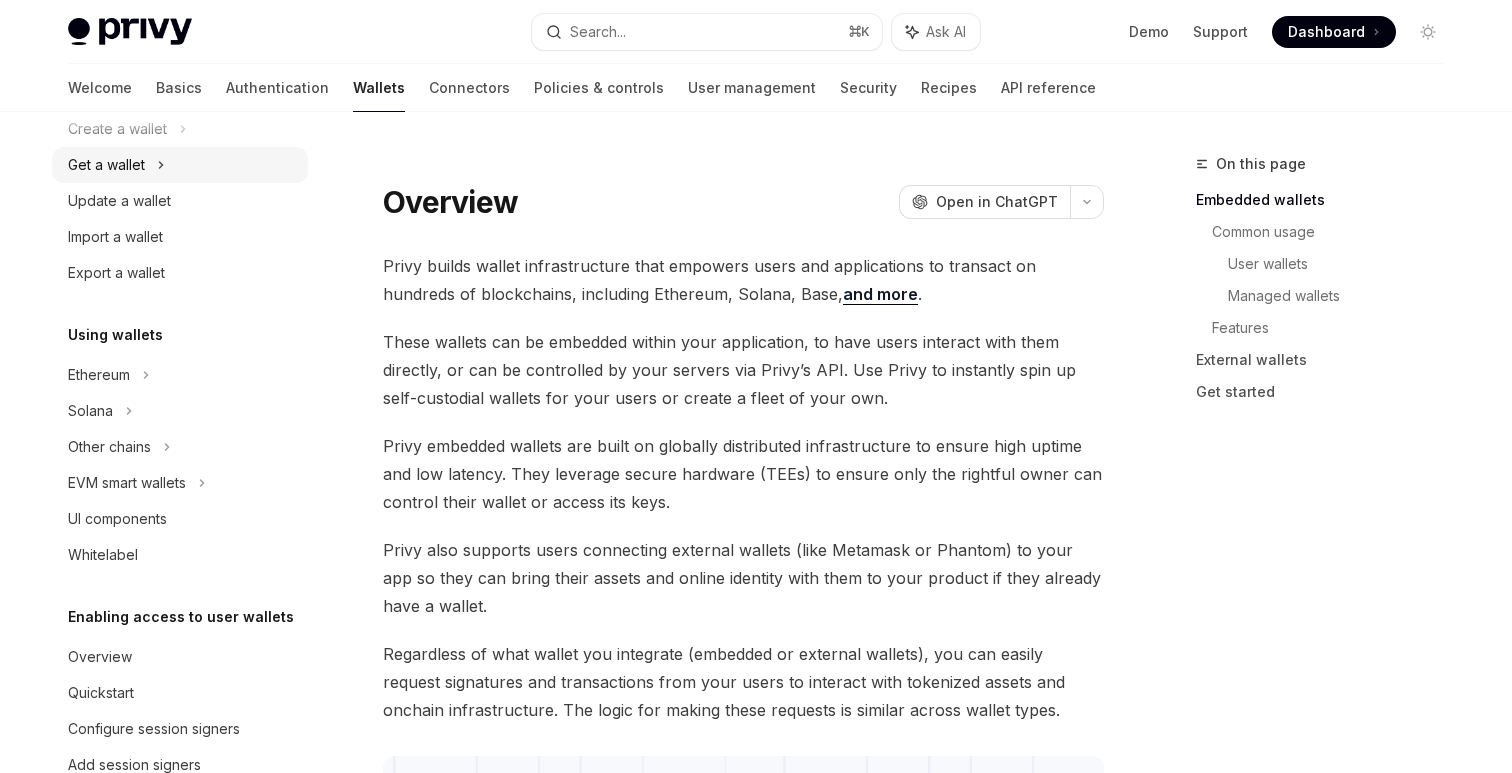 scroll, scrollTop: 200, scrollLeft: 0, axis: vertical 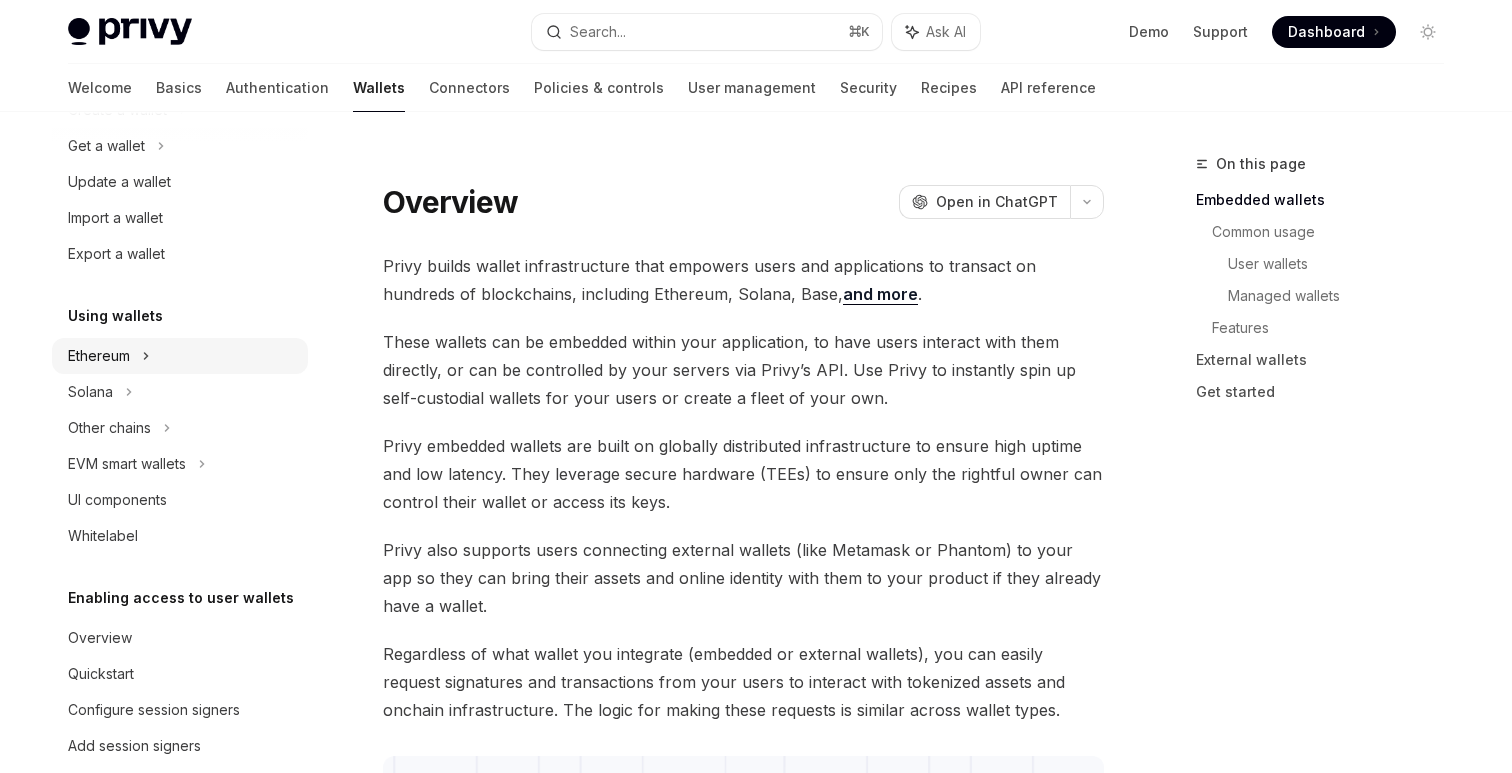 click on "Ethereum" at bounding box center (180, 110) 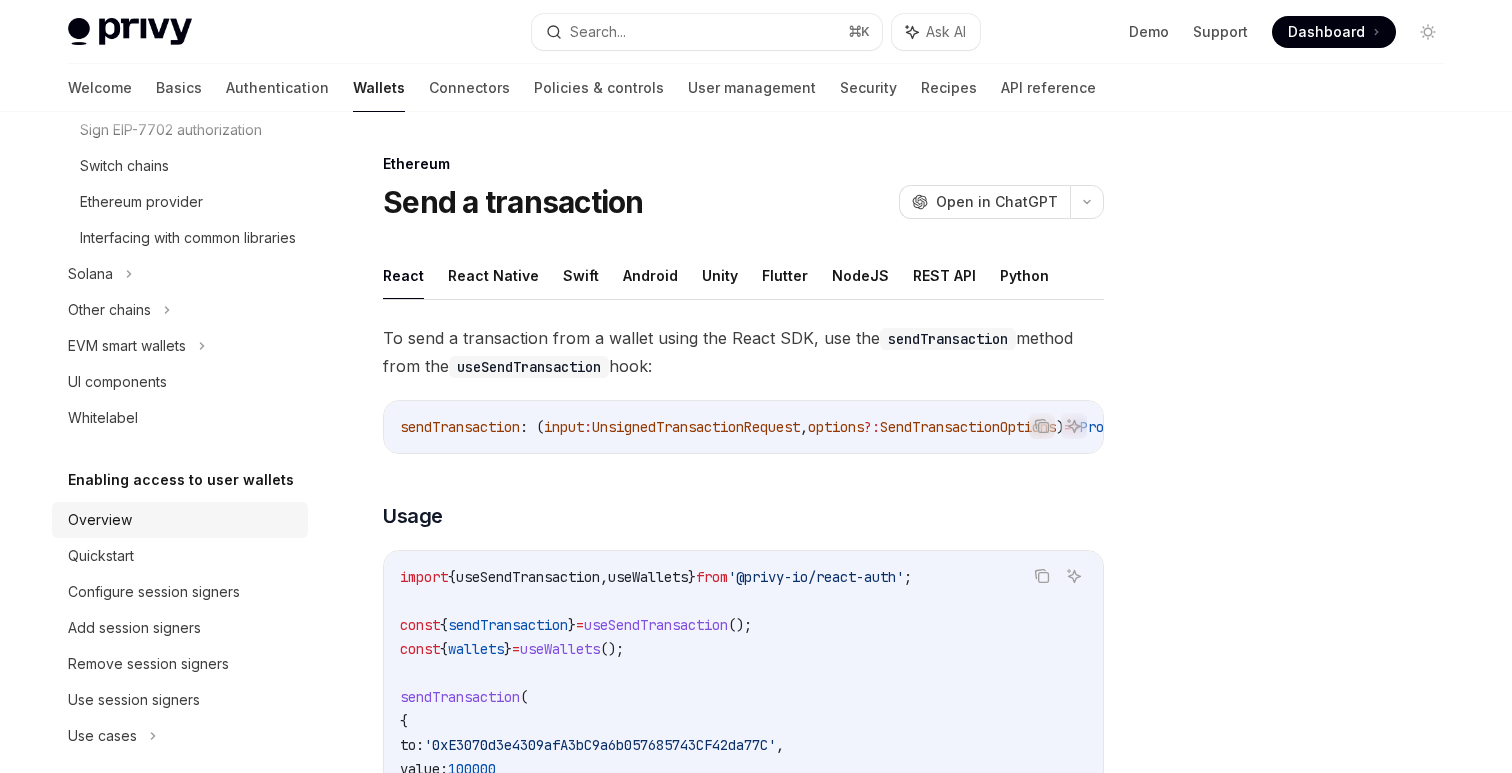 scroll, scrollTop: 655, scrollLeft: 0, axis: vertical 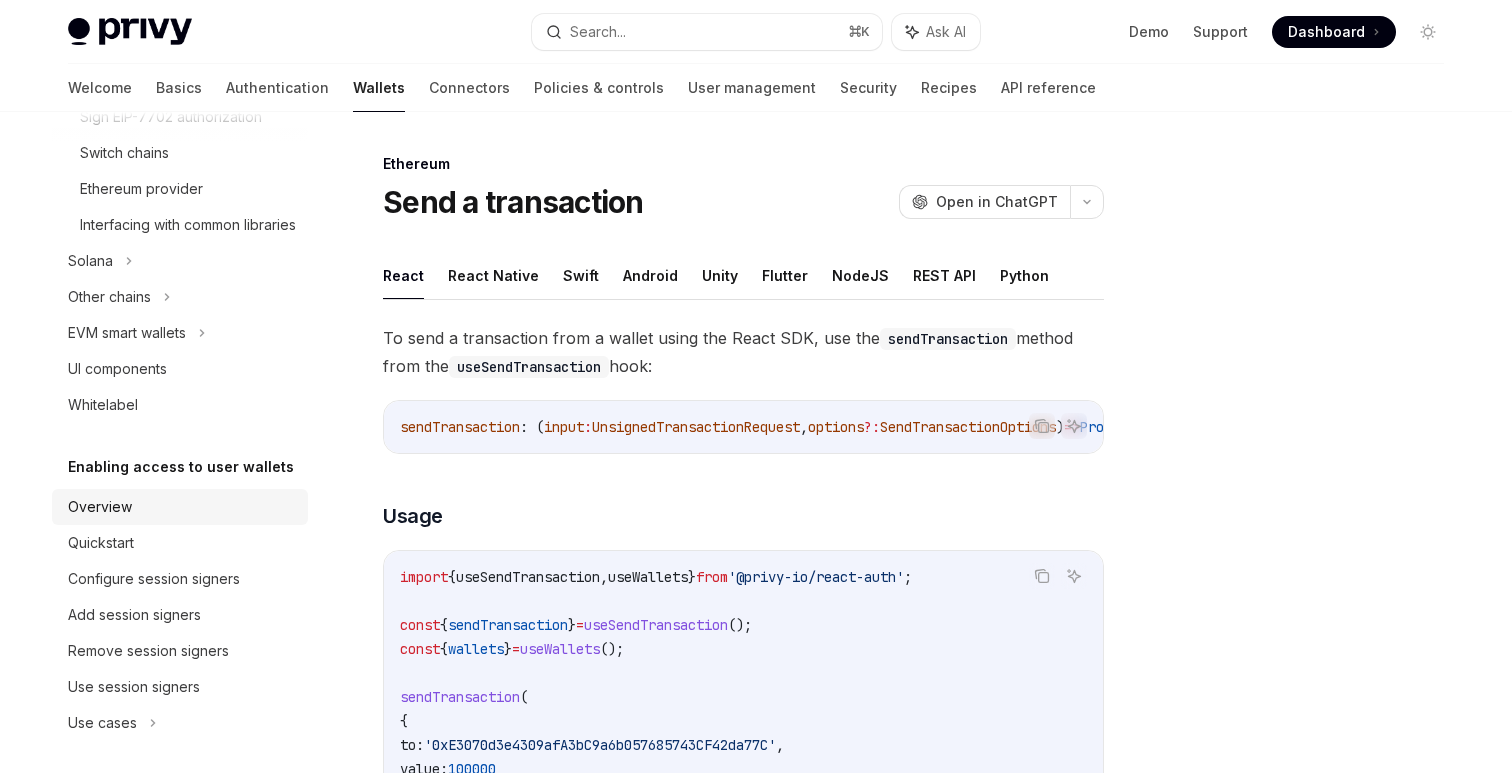 click on "Overview" at bounding box center [182, 507] 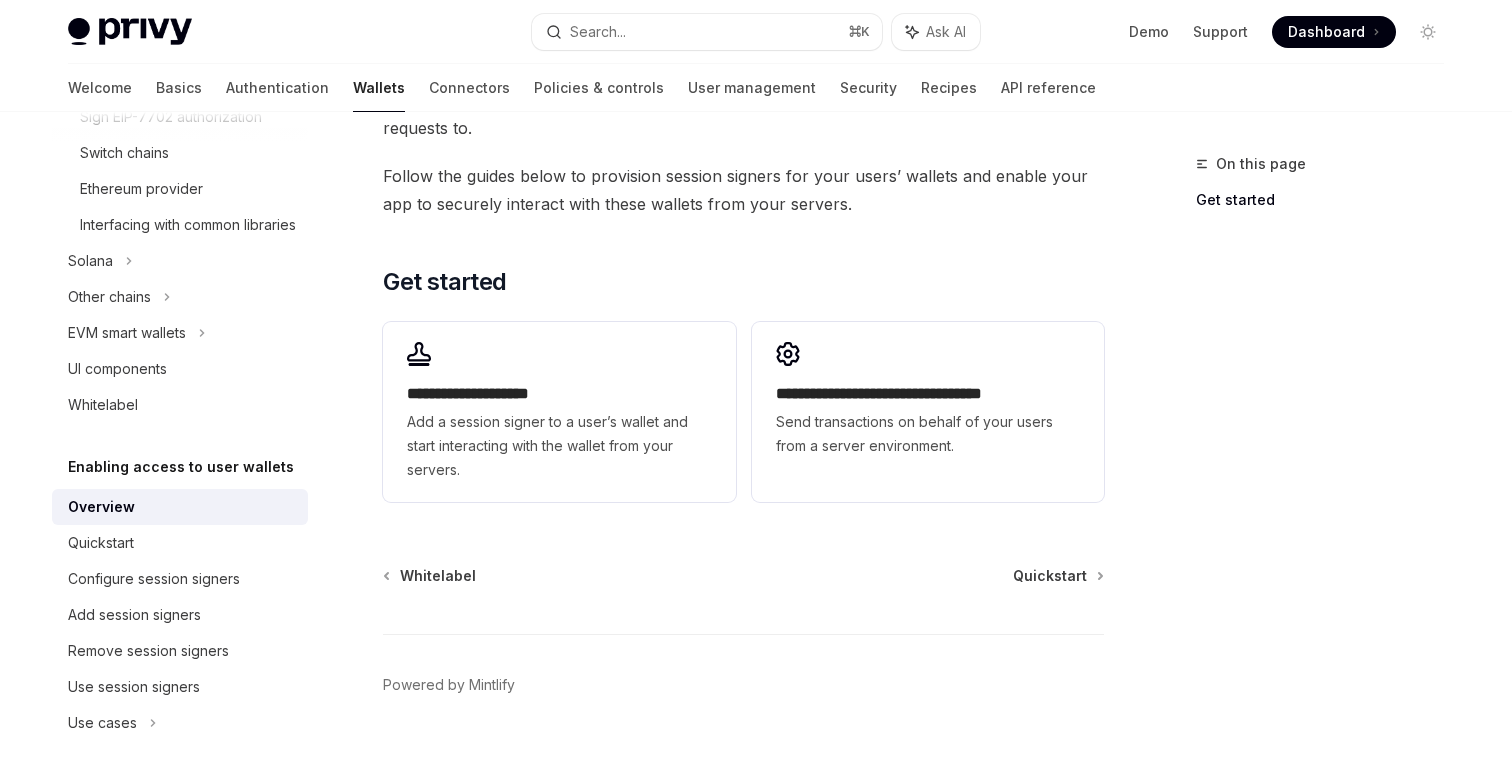 scroll, scrollTop: 556, scrollLeft: 0, axis: vertical 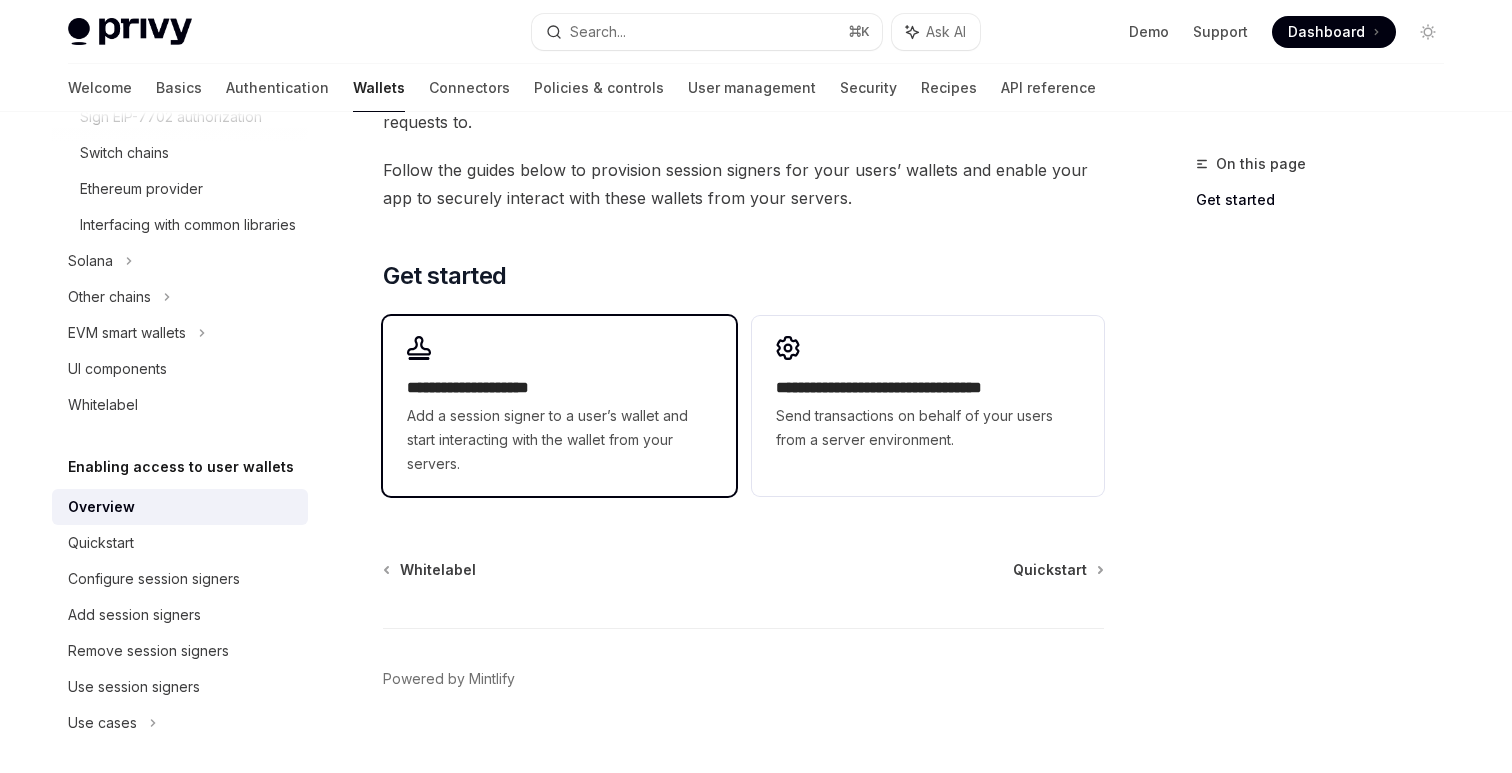 click on "Add a session signer to a user’s wallet and start interacting with the wallet from your servers." at bounding box center (559, 440) 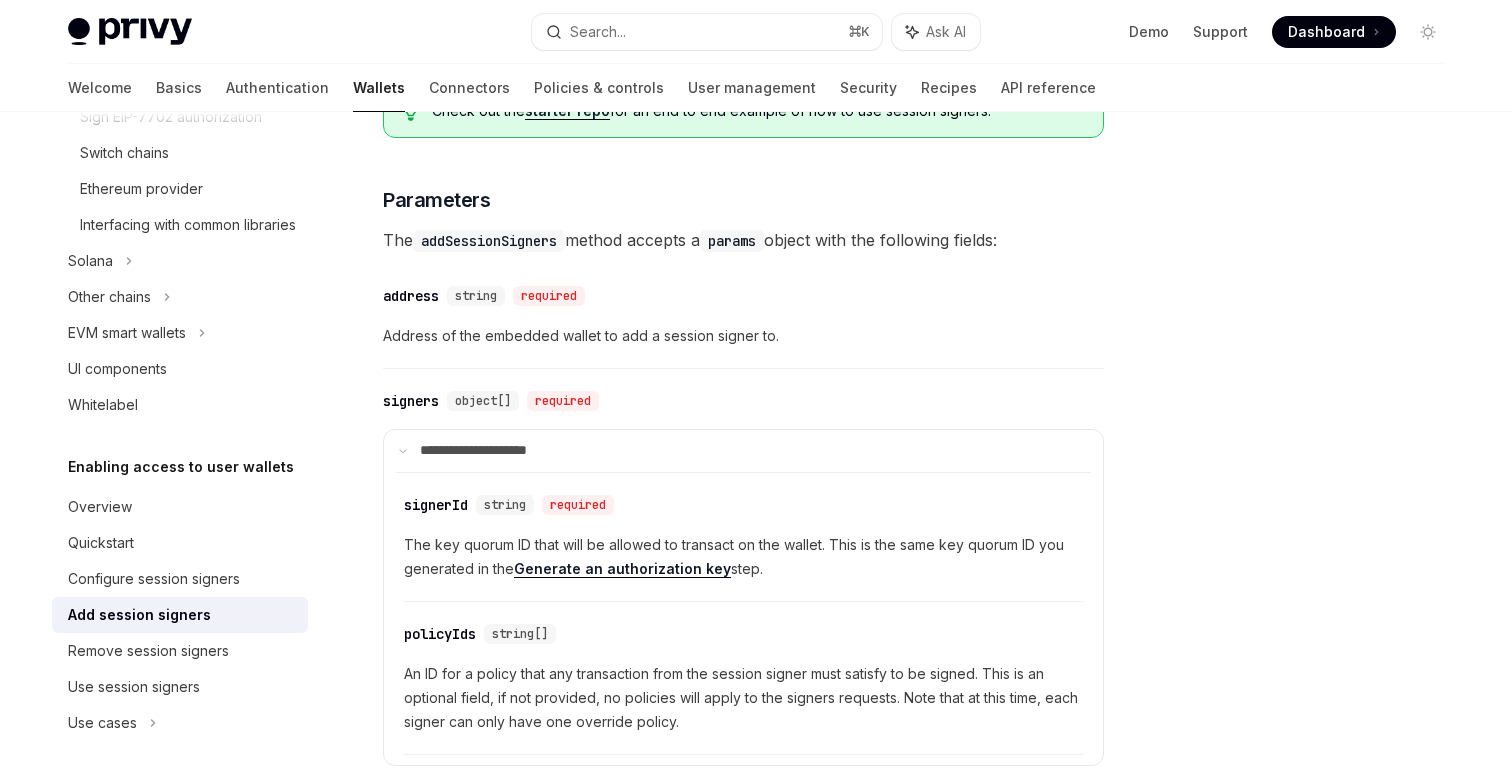 scroll, scrollTop: 735, scrollLeft: 0, axis: vertical 